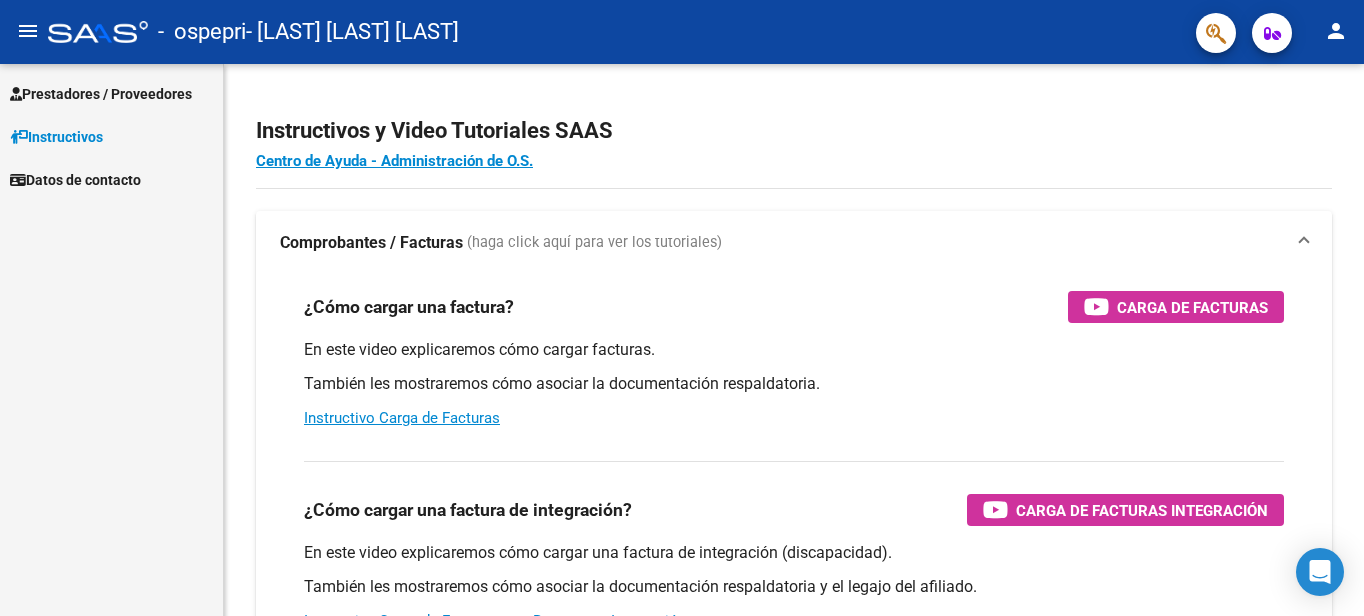scroll, scrollTop: 0, scrollLeft: 0, axis: both 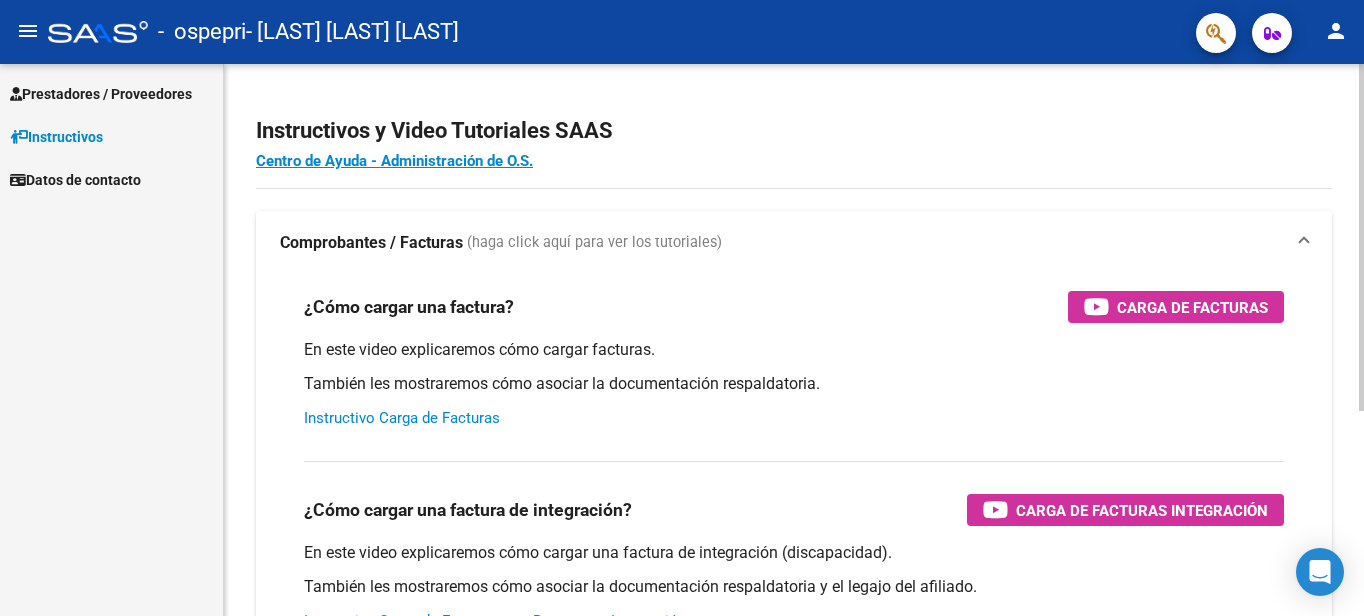 click on "Instructivo Carga de Facturas" at bounding box center [402, 418] 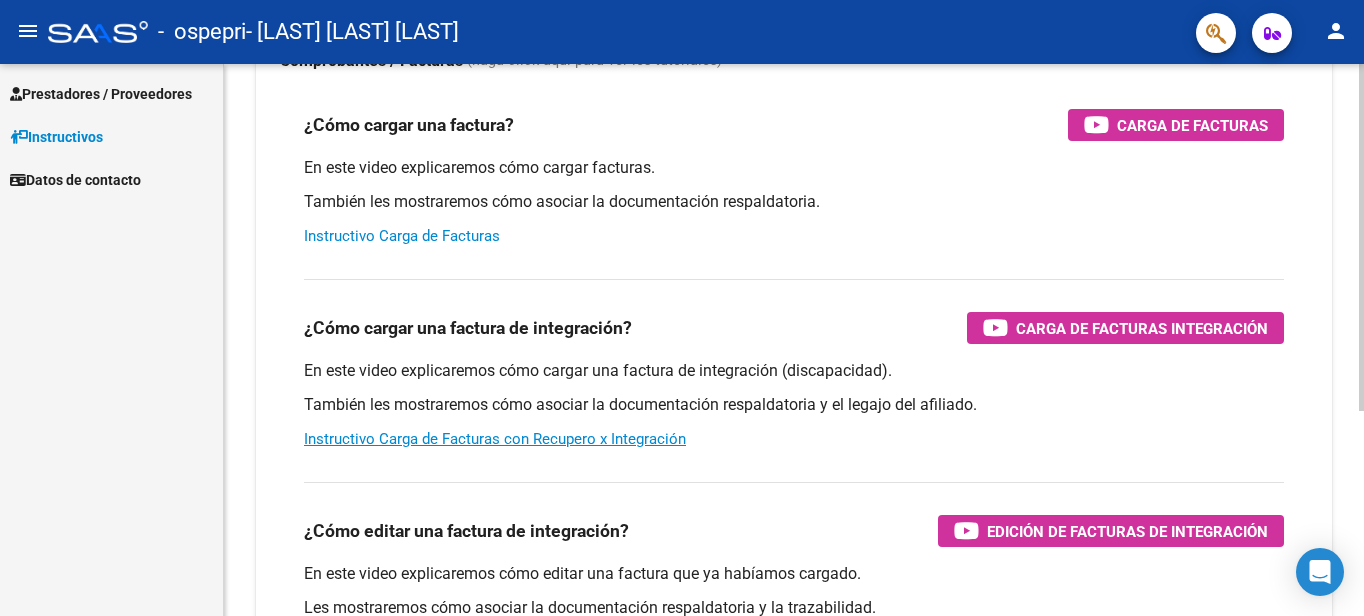 scroll, scrollTop: 200, scrollLeft: 0, axis: vertical 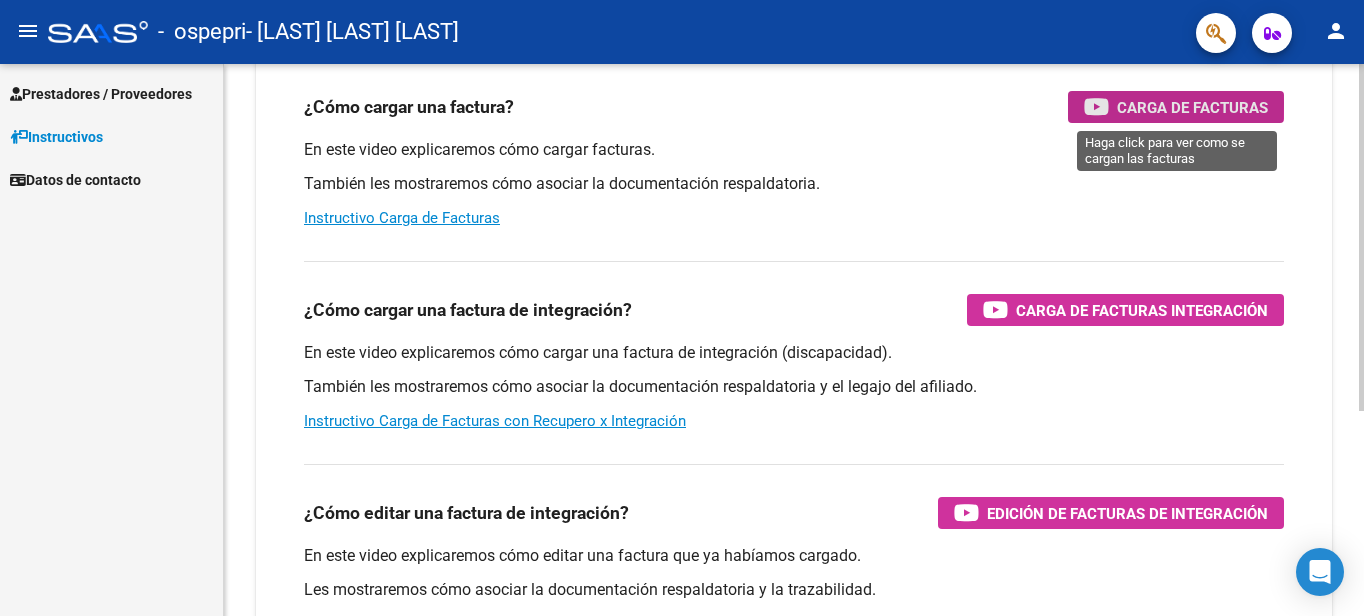 click at bounding box center [1096, 106] 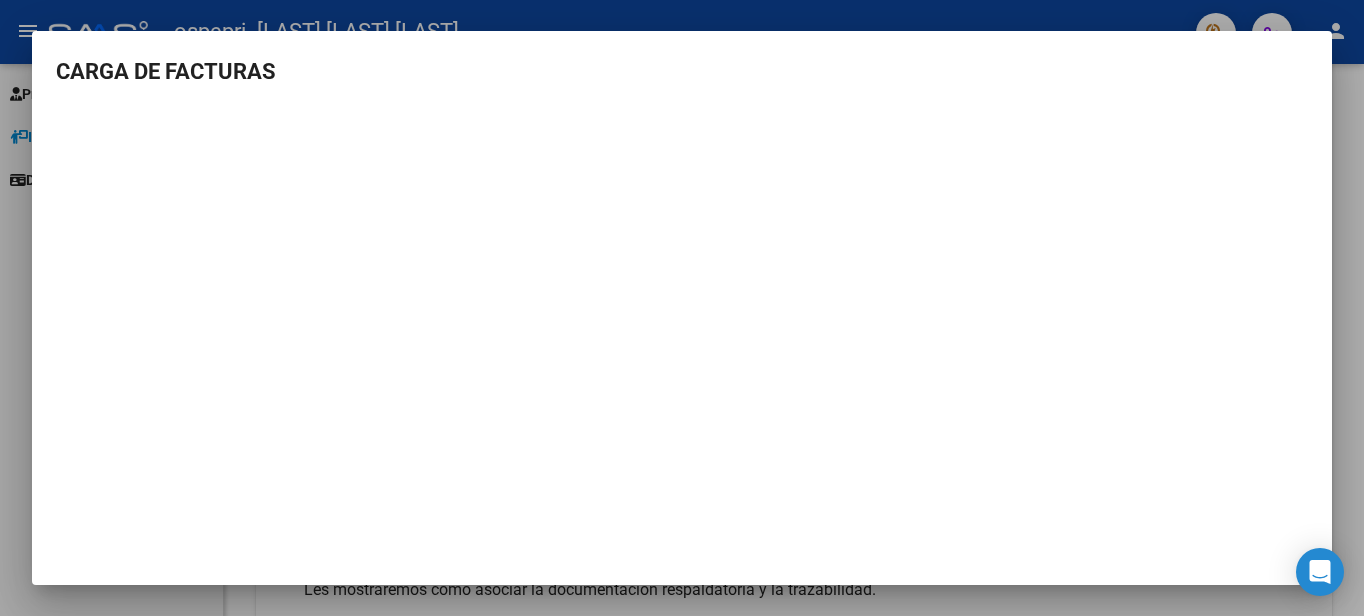 click at bounding box center [682, 308] 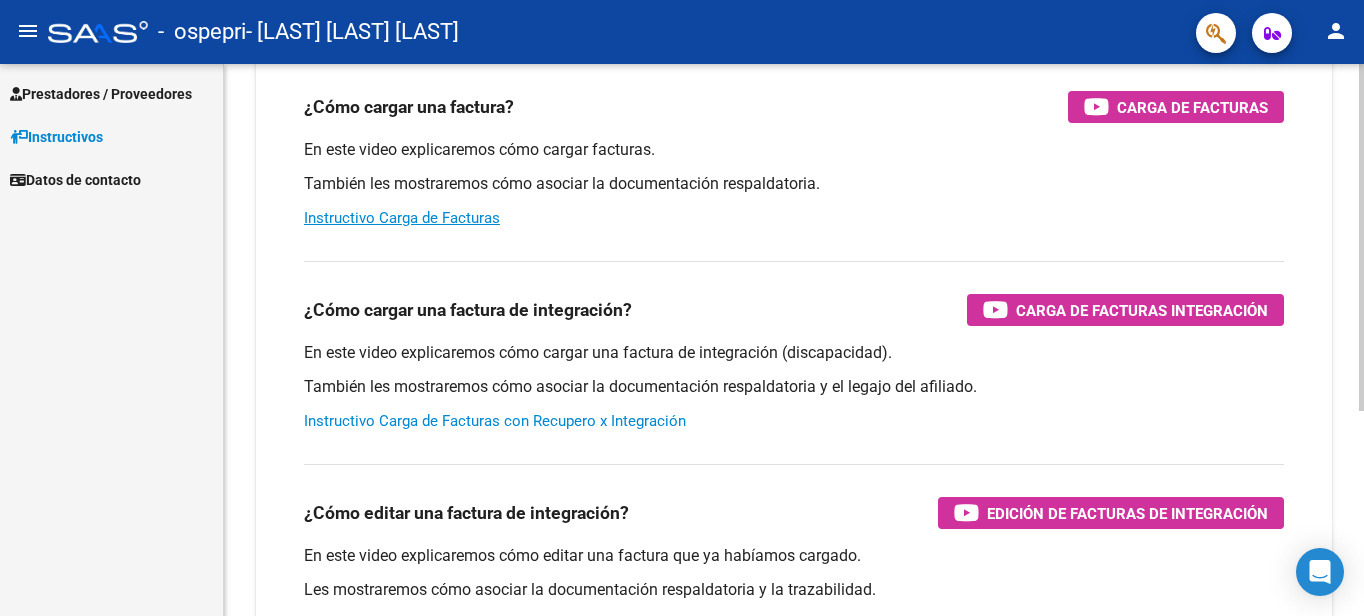 click on "Instructivo Carga de Facturas con Recupero x Integración" at bounding box center [495, 421] 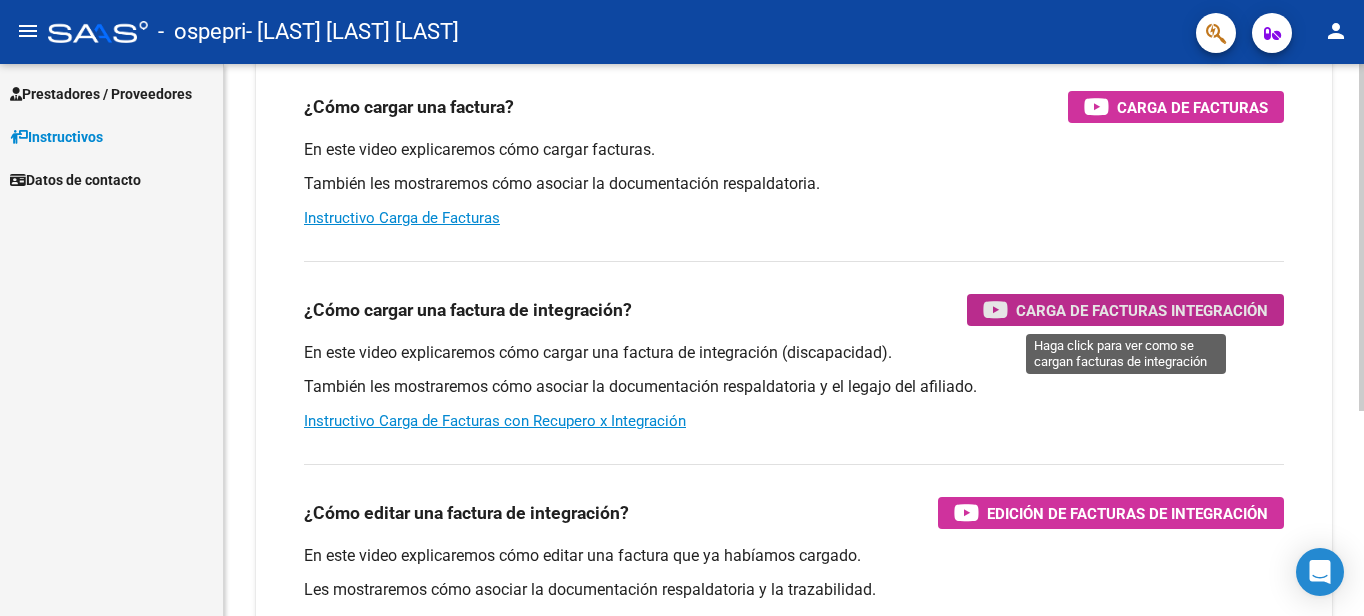 click at bounding box center (995, 309) 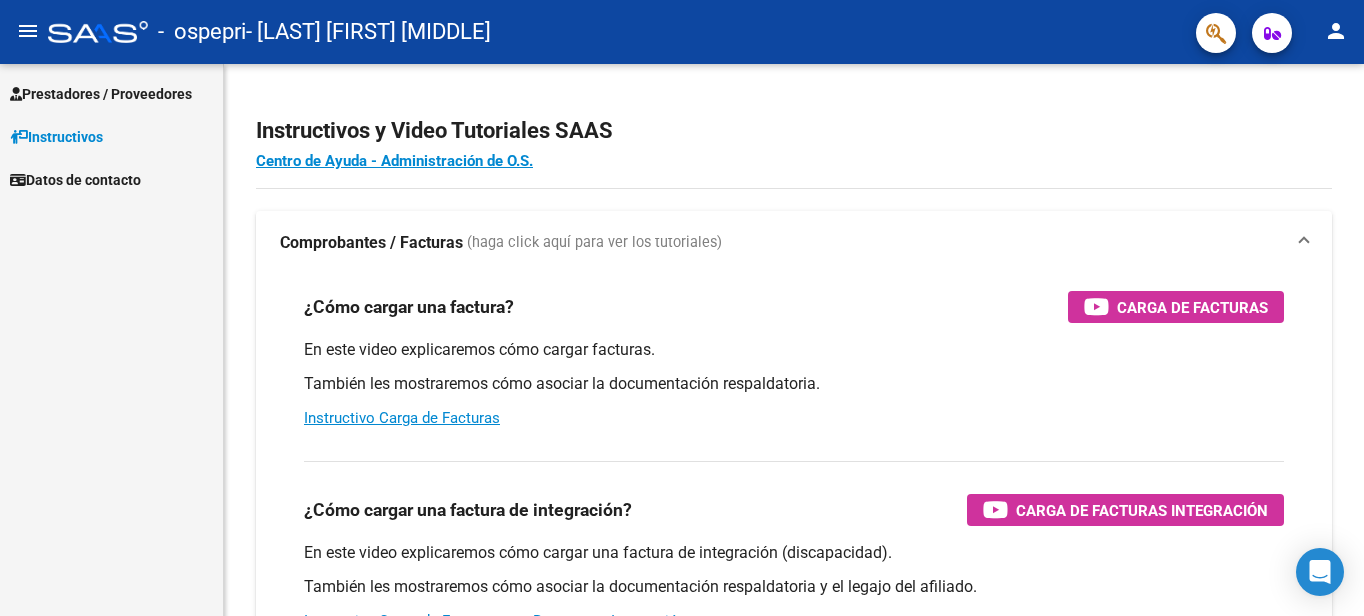 scroll, scrollTop: 0, scrollLeft: 0, axis: both 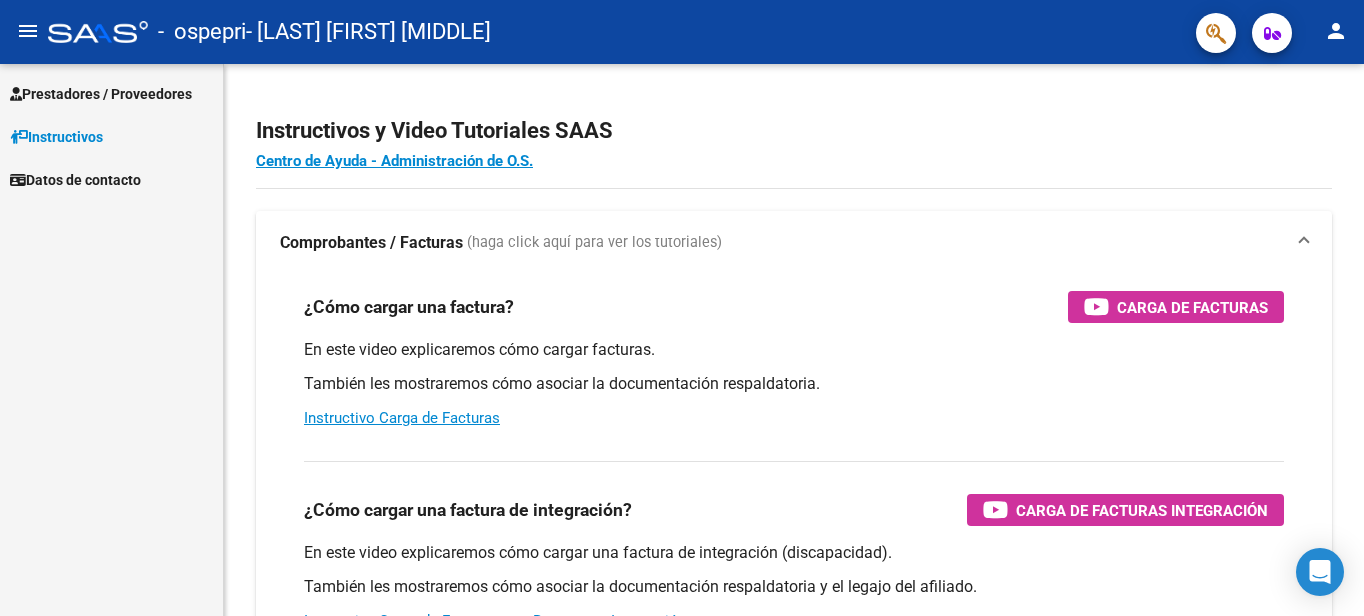click on "Prestadores / Proveedores" at bounding box center (101, 94) 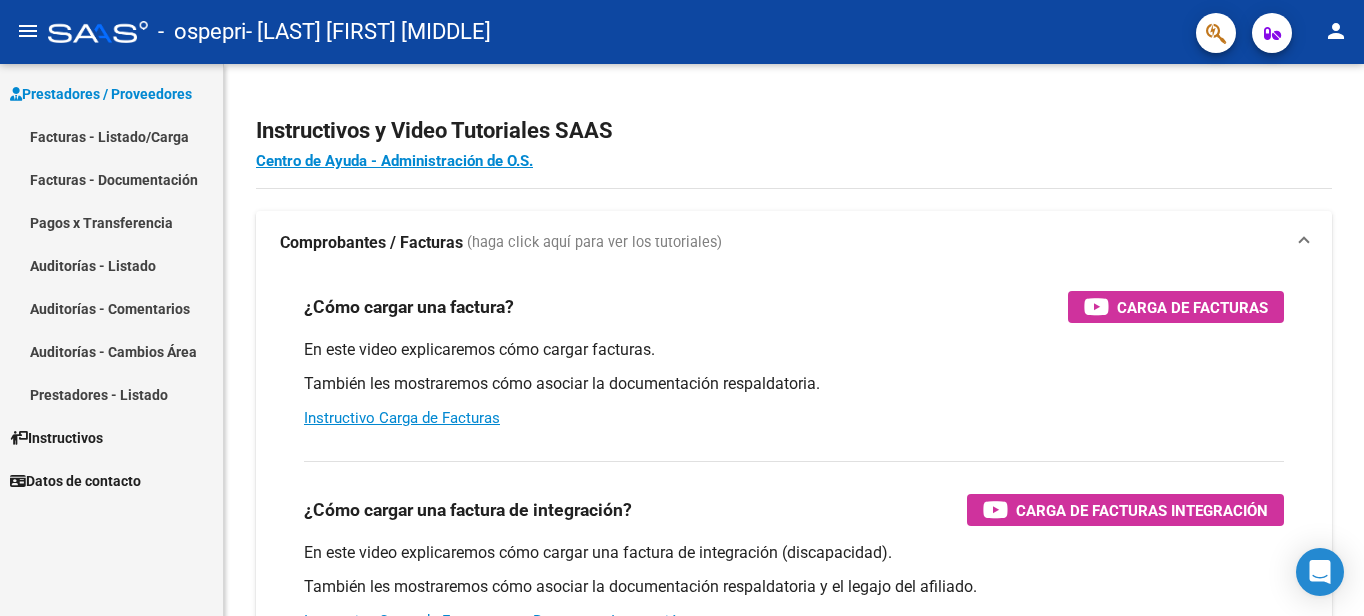click on "Prestadores / Proveedores" at bounding box center [101, 94] 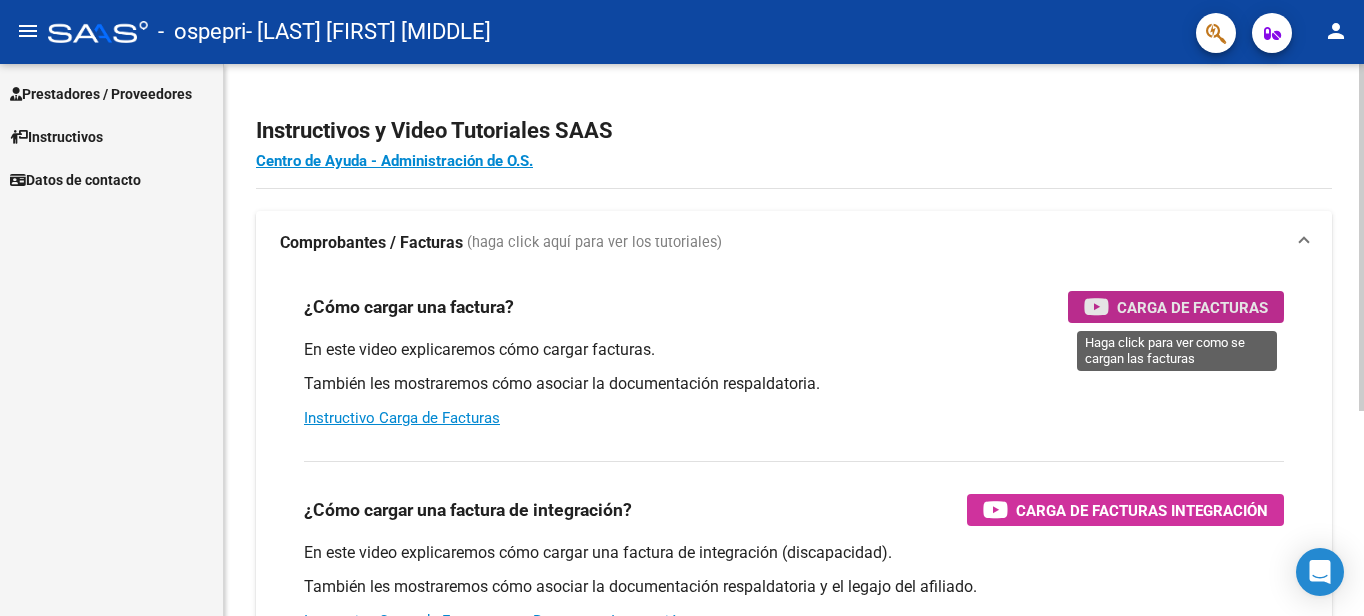 click on "Carga de Facturas" at bounding box center [1192, 307] 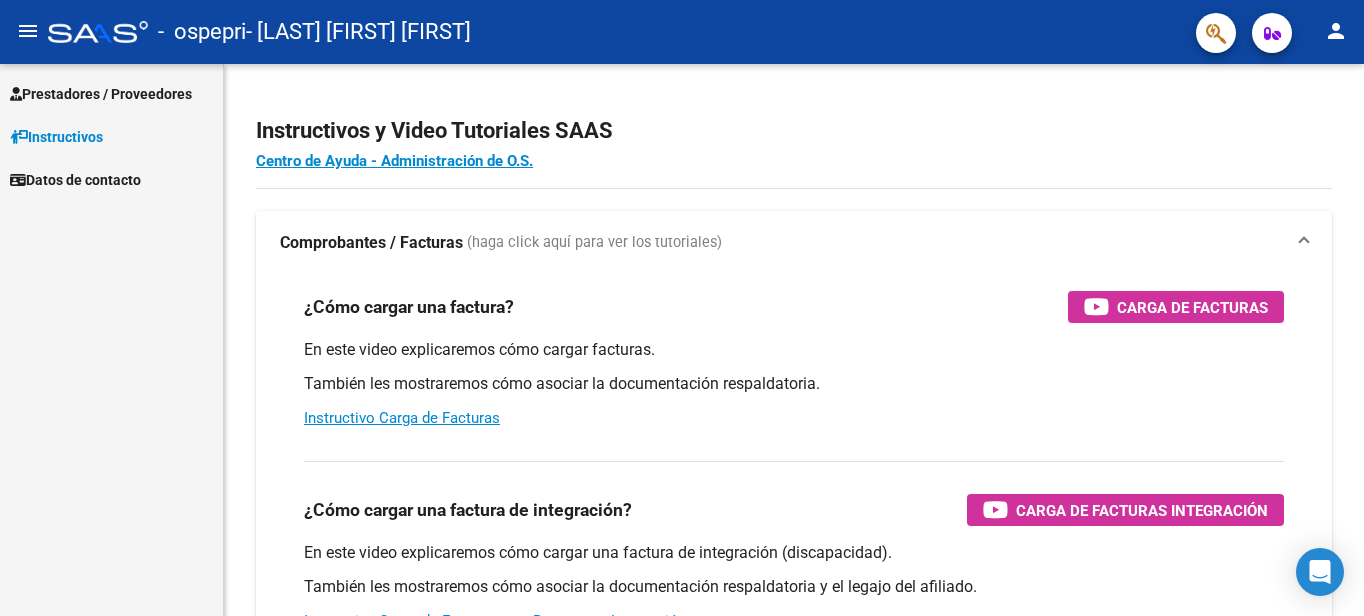 scroll, scrollTop: 0, scrollLeft: 0, axis: both 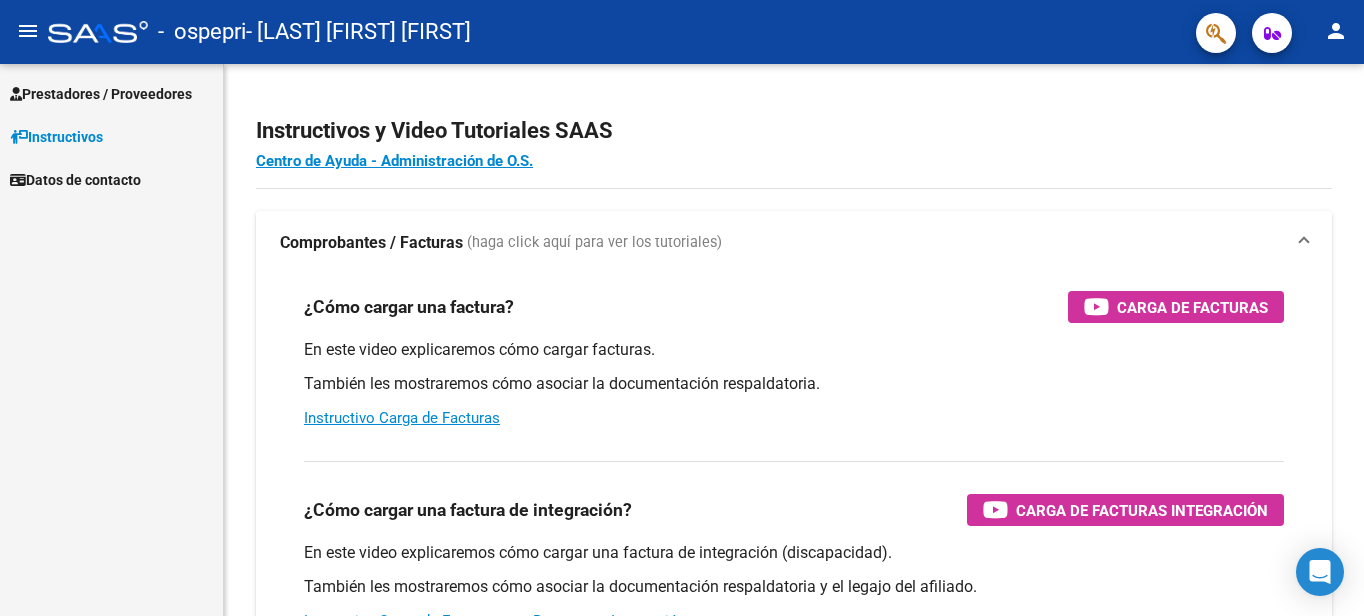 click on "Prestadores / Proveedores" at bounding box center (101, 94) 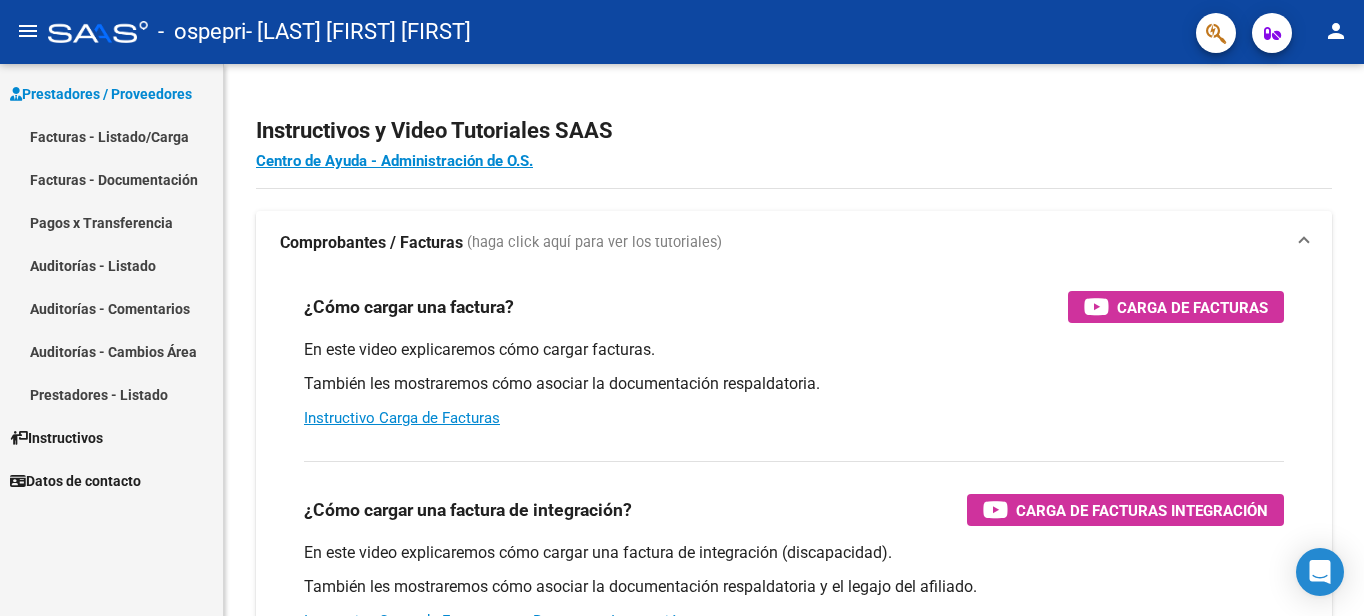 click on "Facturas - Documentación" at bounding box center [111, 179] 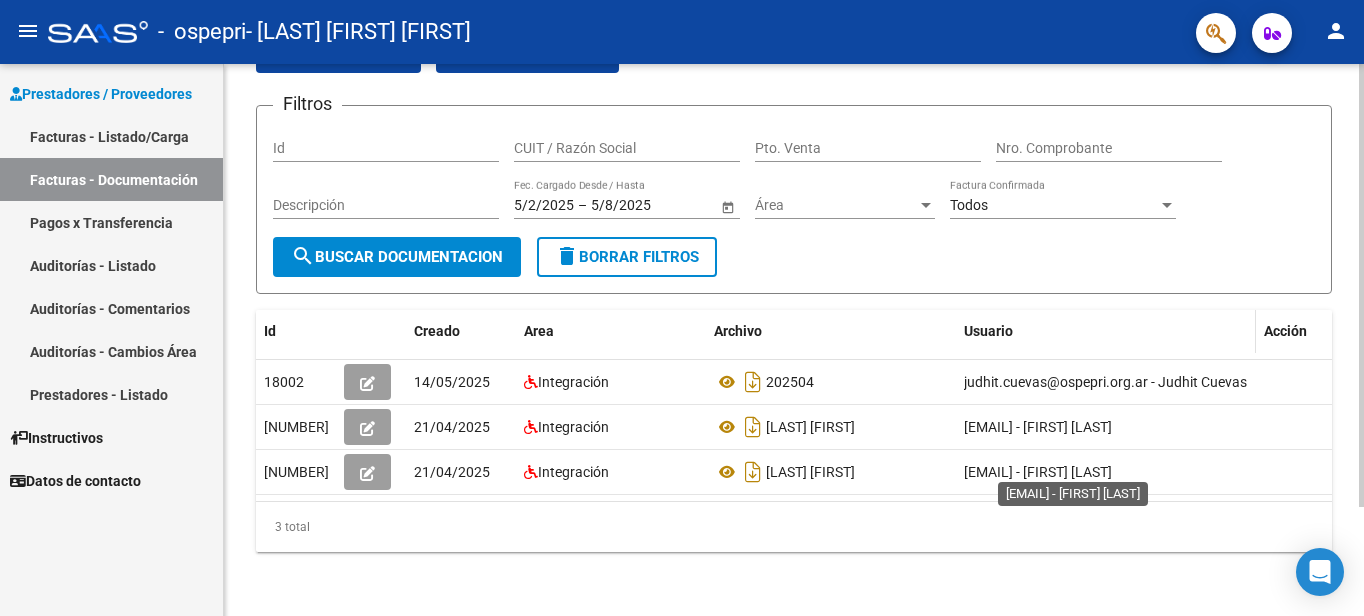 scroll, scrollTop: 36, scrollLeft: 0, axis: vertical 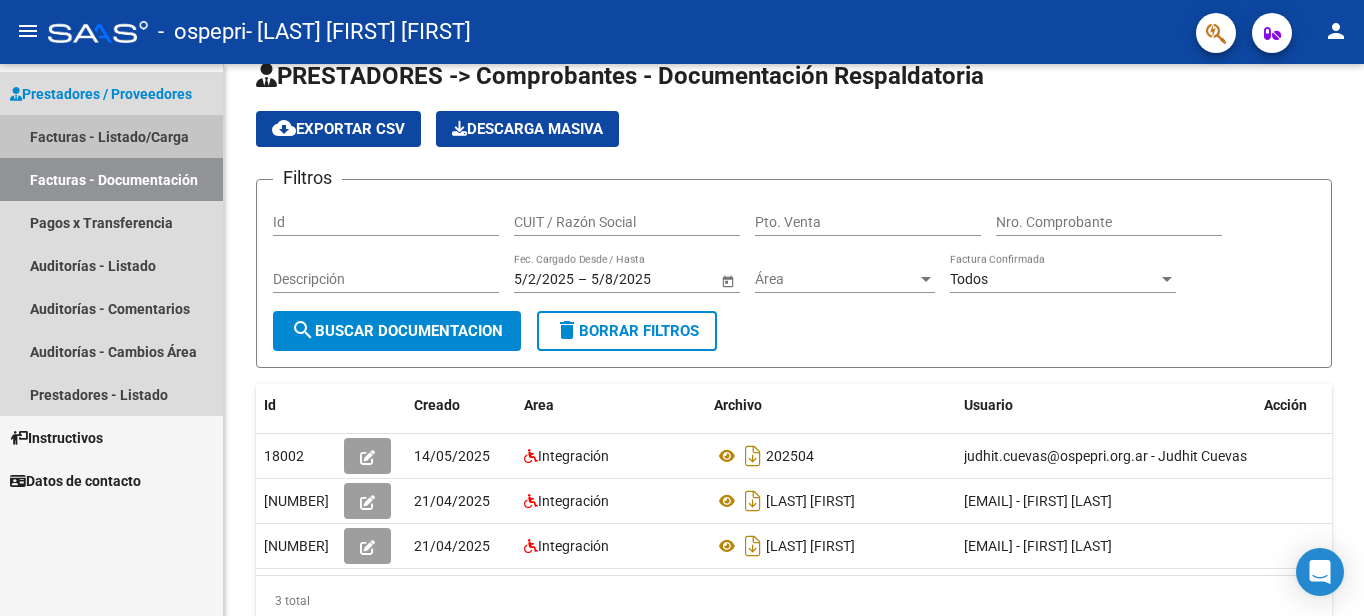 click on "Facturas - Listado/Carga" at bounding box center [111, 136] 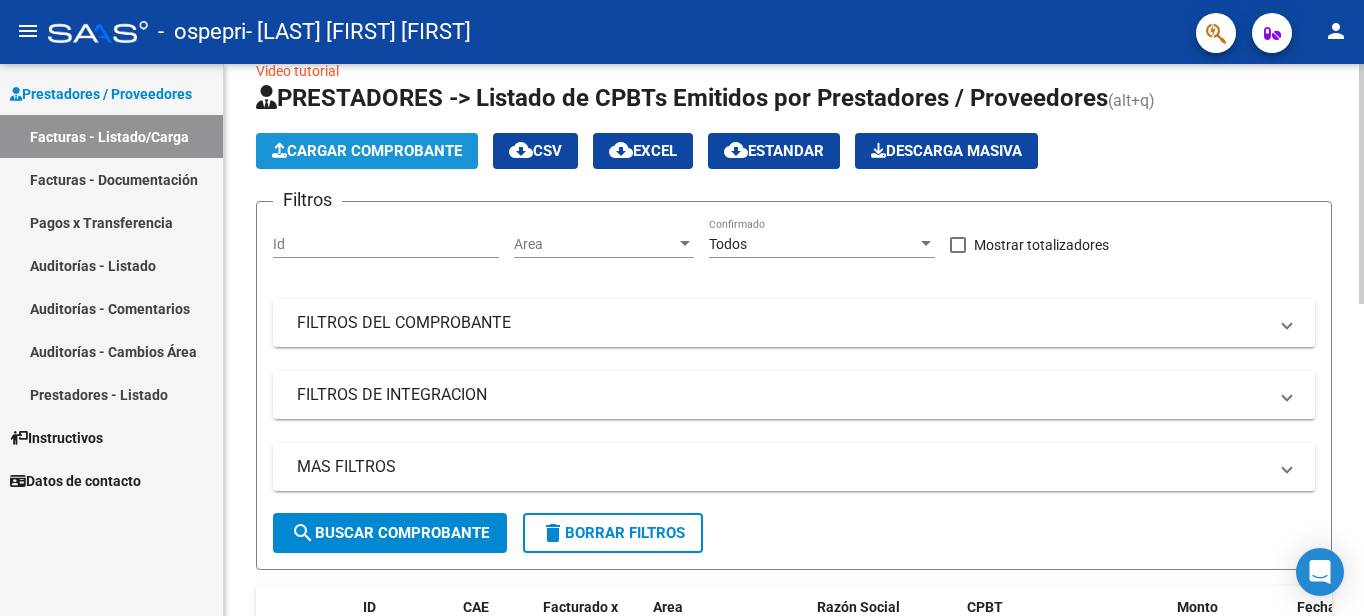 click on "Cargar Comprobante" 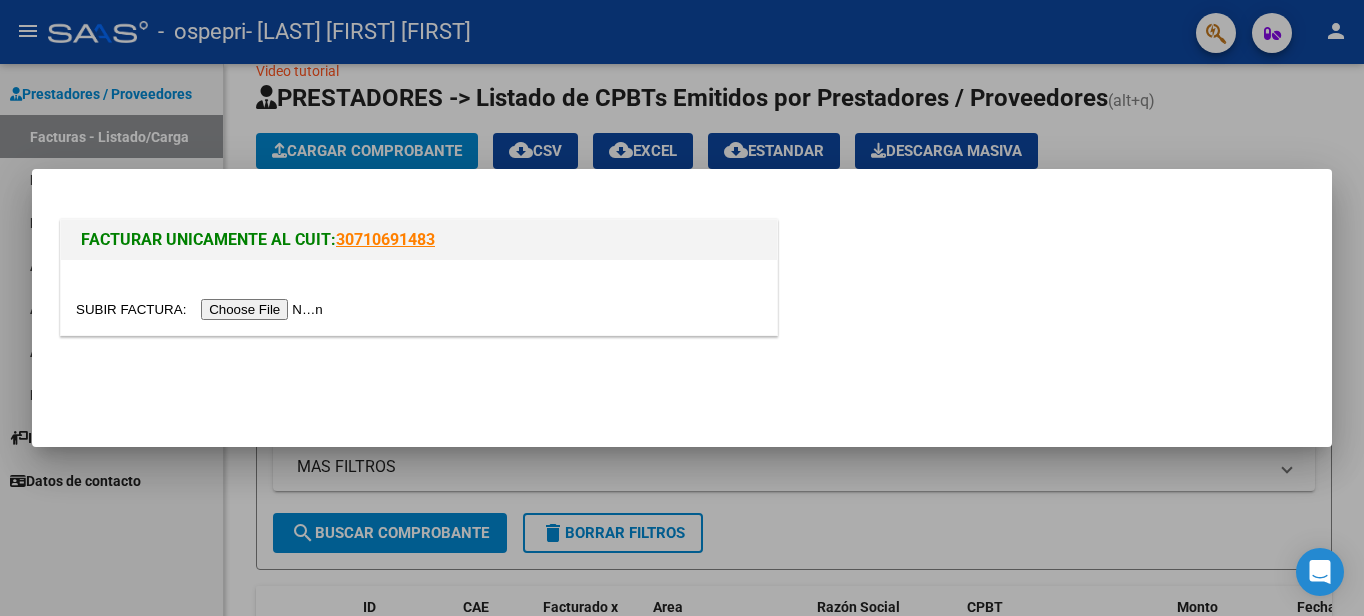 click at bounding box center [202, 309] 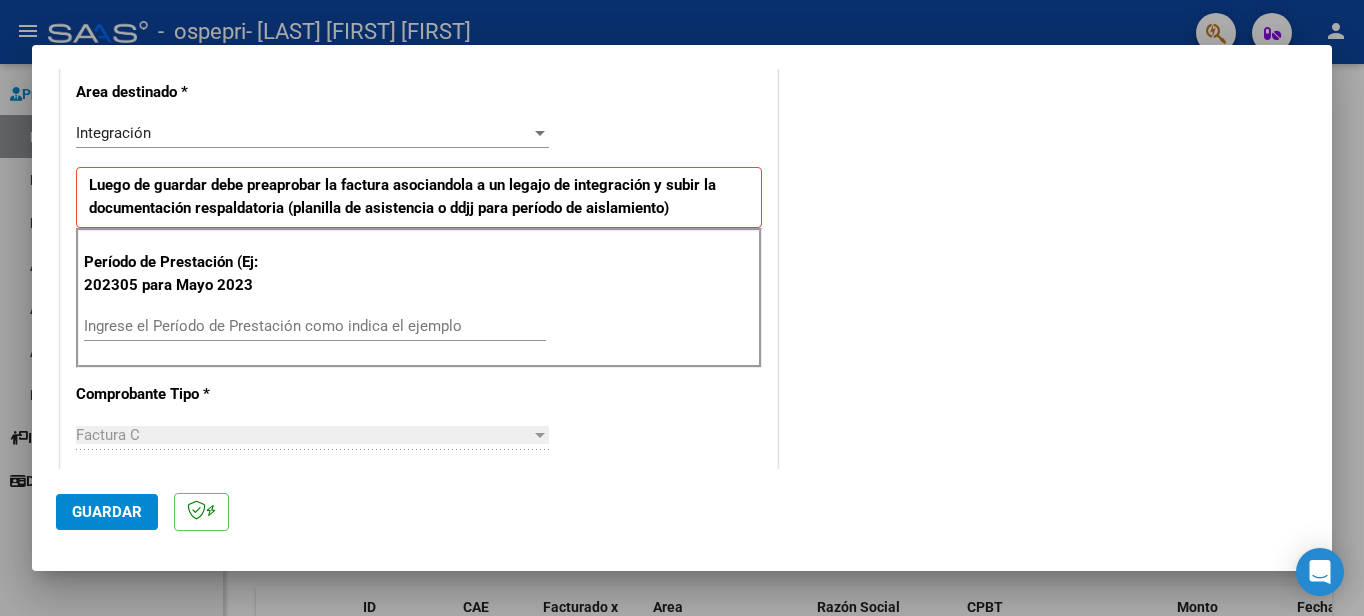 scroll, scrollTop: 122, scrollLeft: 0, axis: vertical 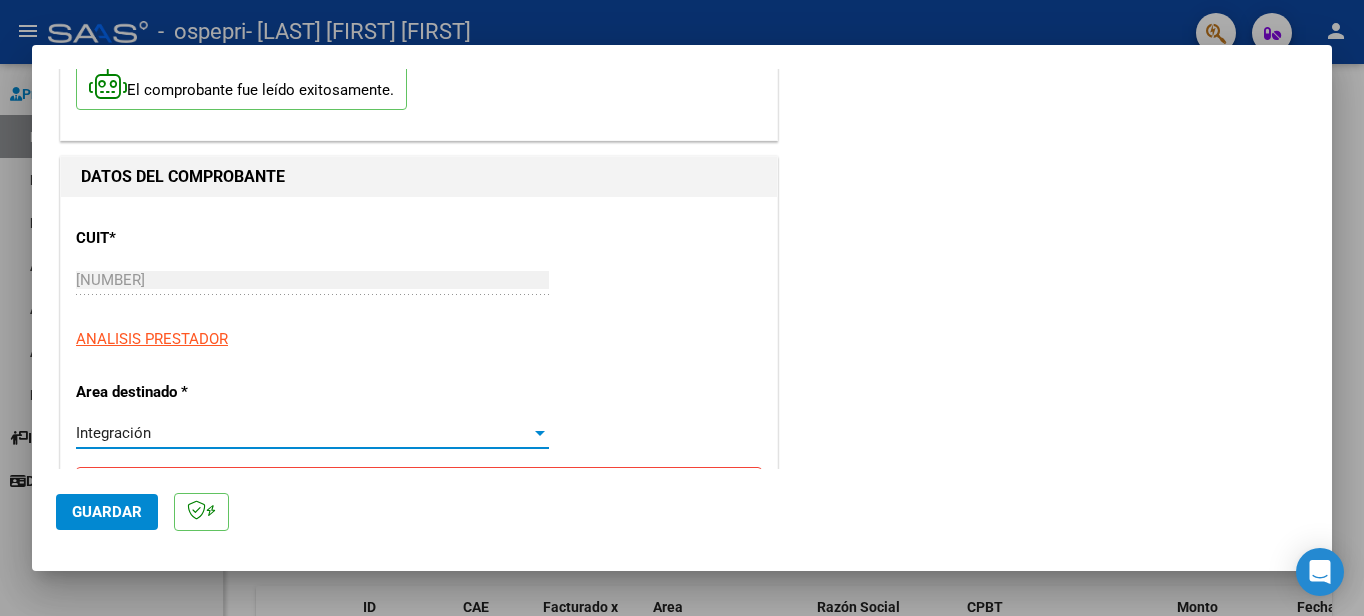 click at bounding box center (540, 433) 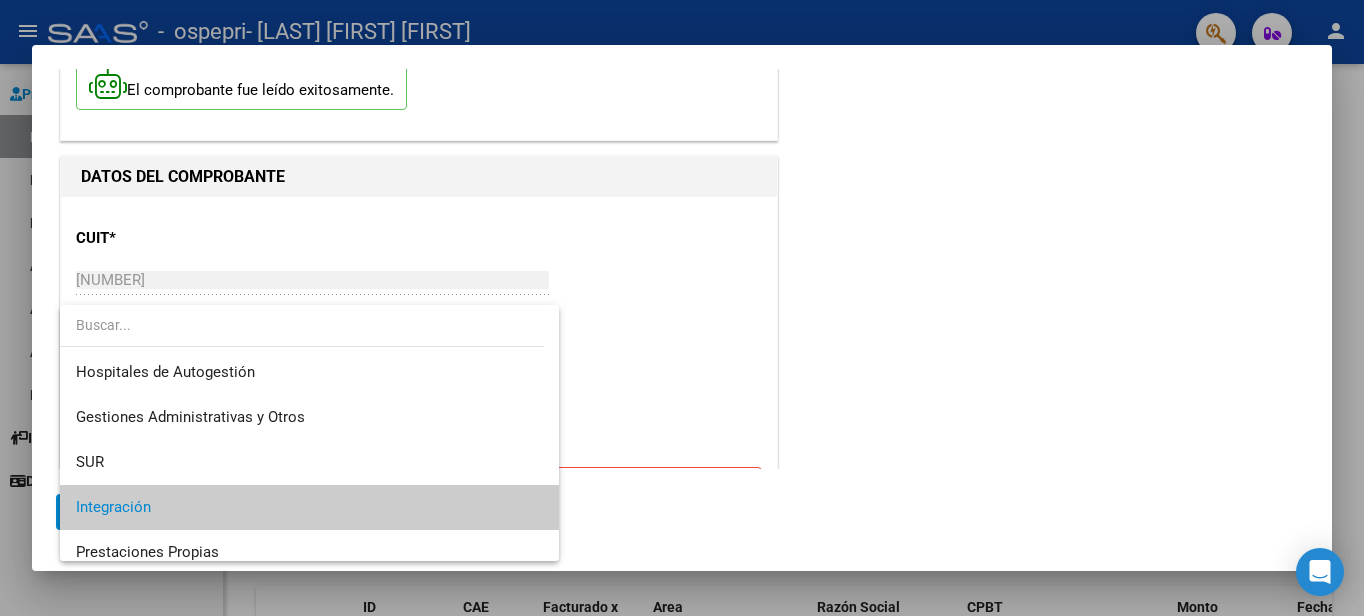 scroll, scrollTop: 75, scrollLeft: 0, axis: vertical 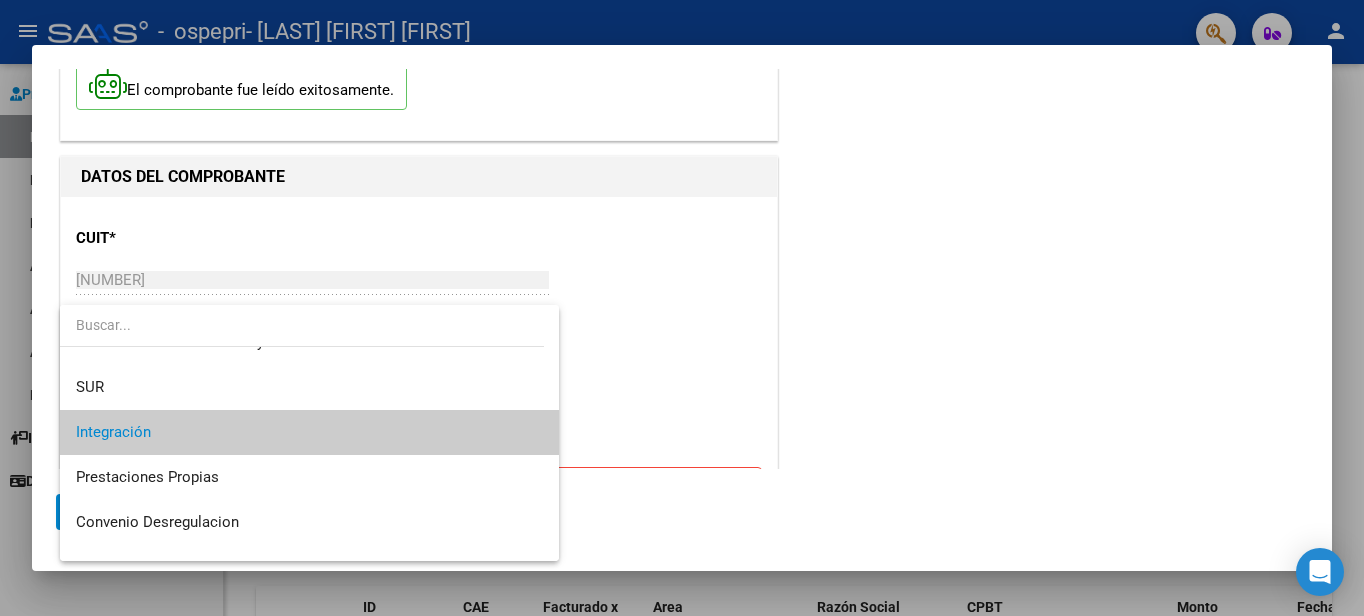 click on "Integración" at bounding box center (309, 432) 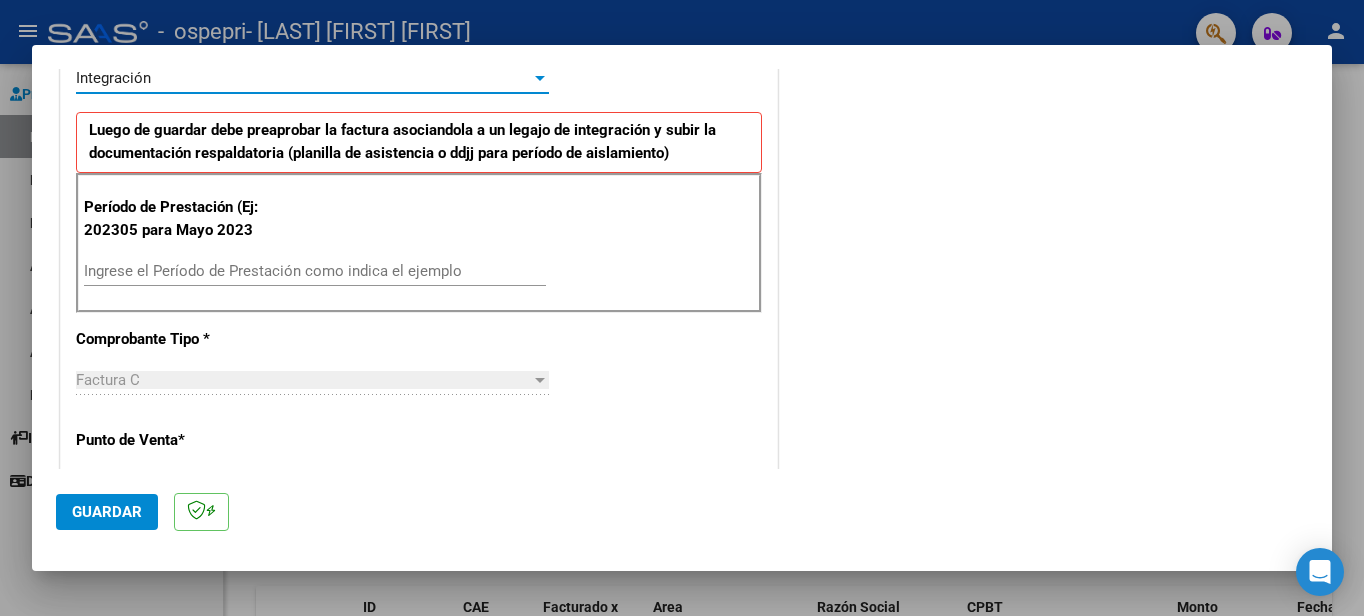 scroll, scrollTop: 422, scrollLeft: 0, axis: vertical 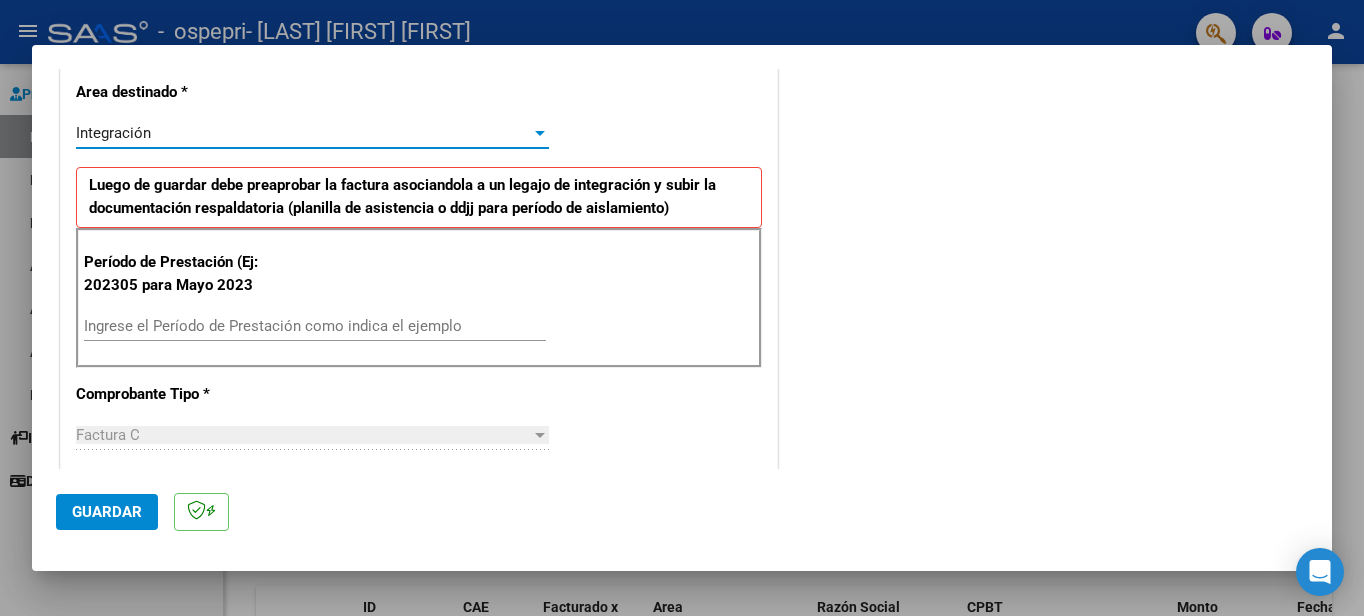 click on "Ingrese el Período de Prestación como indica el ejemplo" at bounding box center (315, 326) 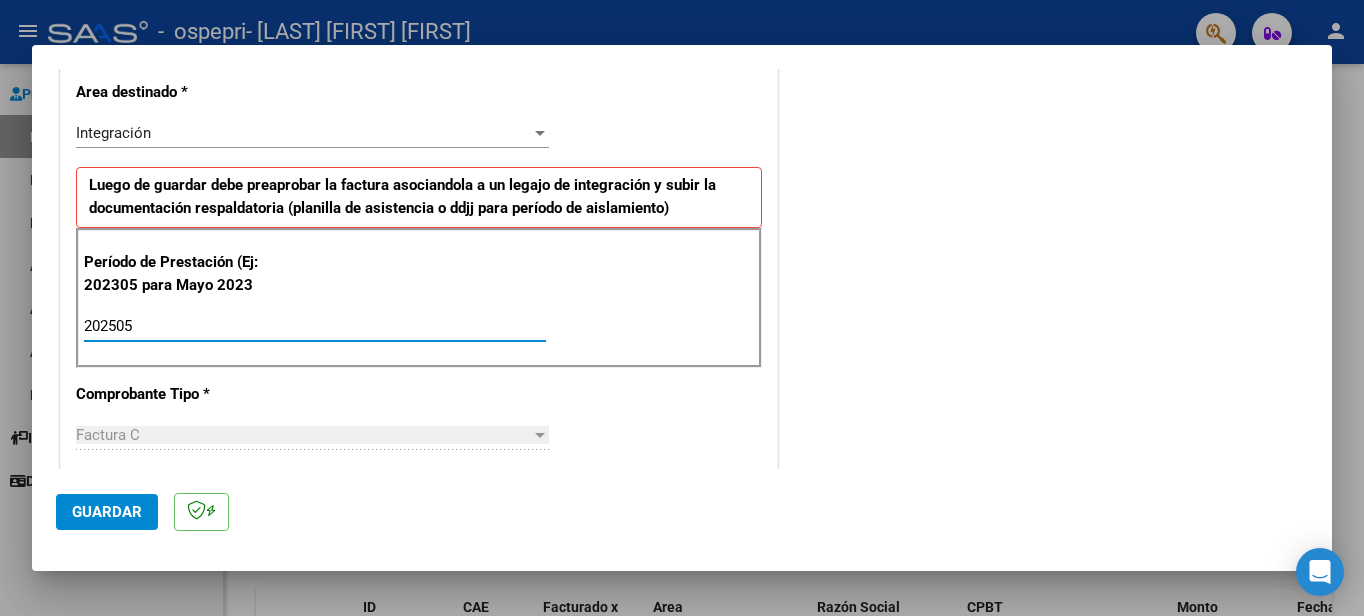 type on "202505" 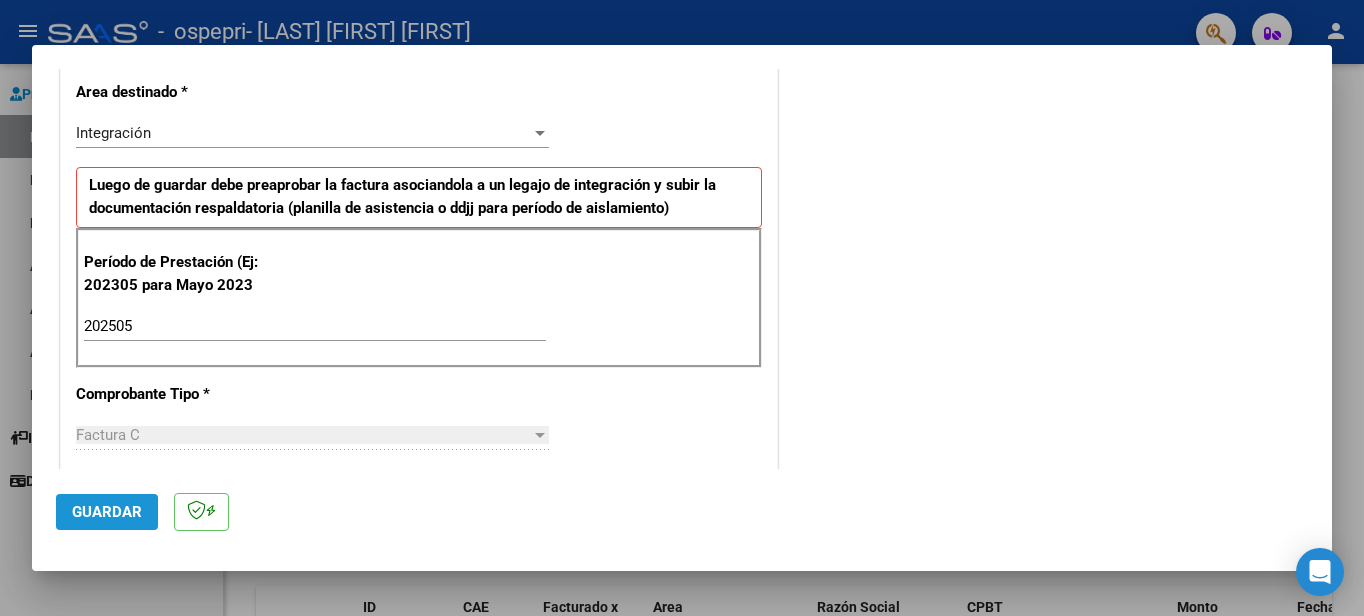click on "Guardar" 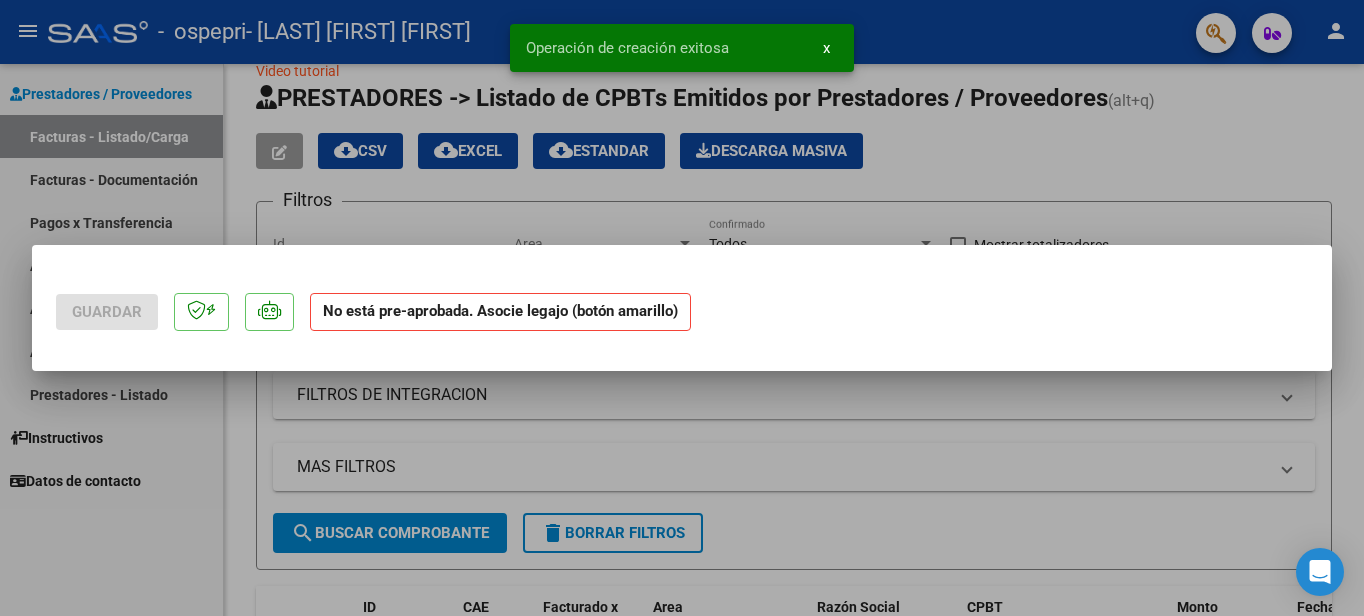 scroll, scrollTop: 0, scrollLeft: 0, axis: both 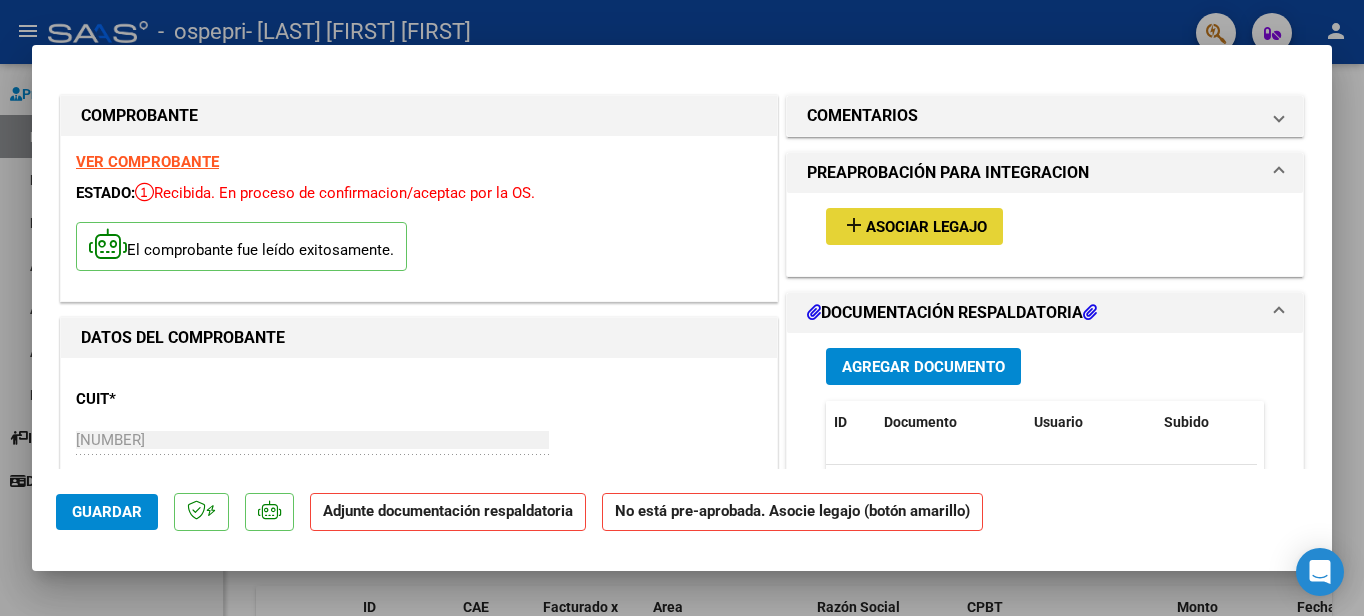 click on "Asociar Legajo" at bounding box center [926, 227] 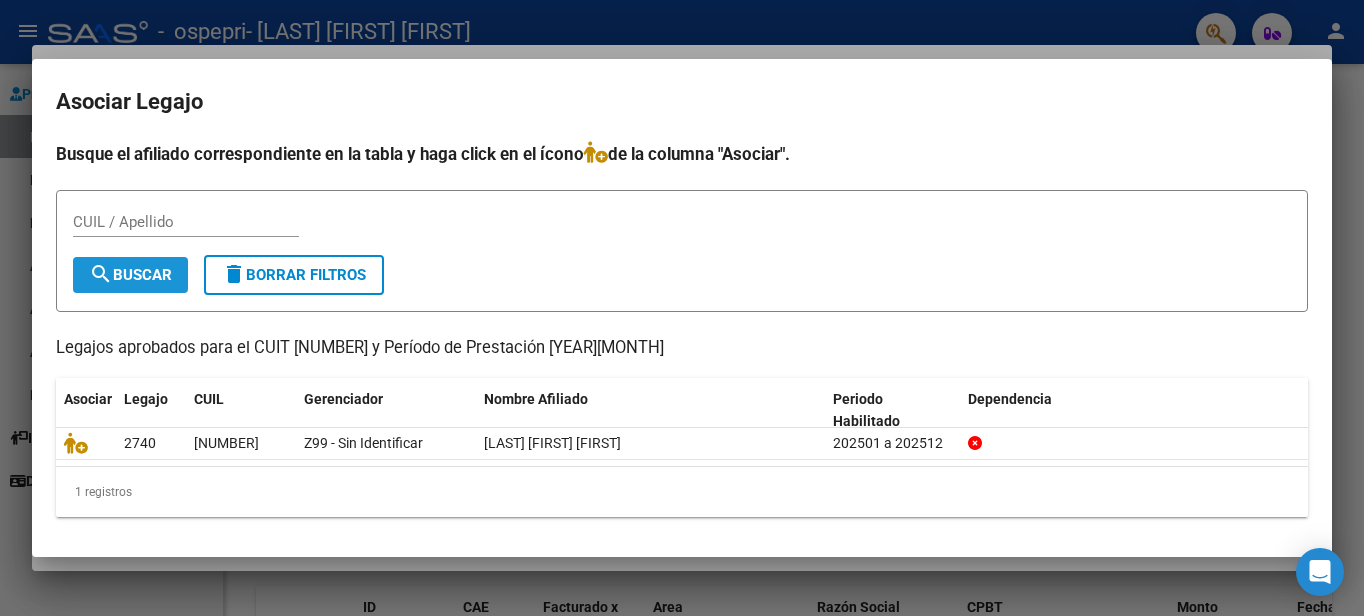 click on "search  Buscar" at bounding box center [130, 275] 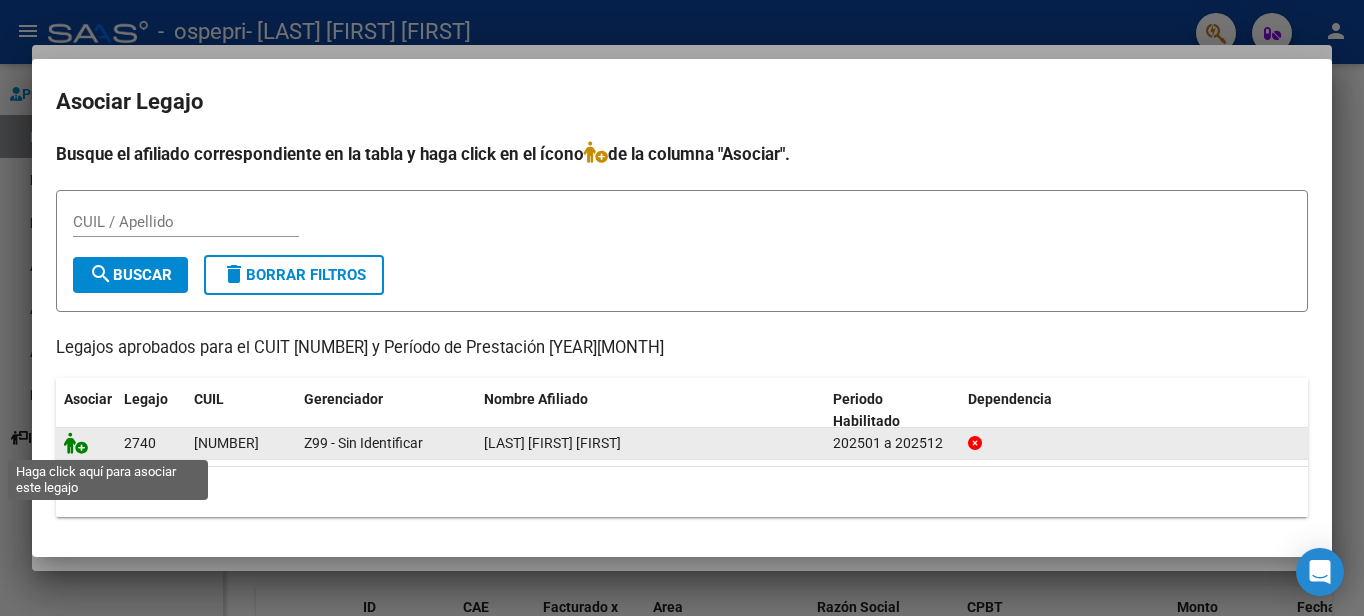 click 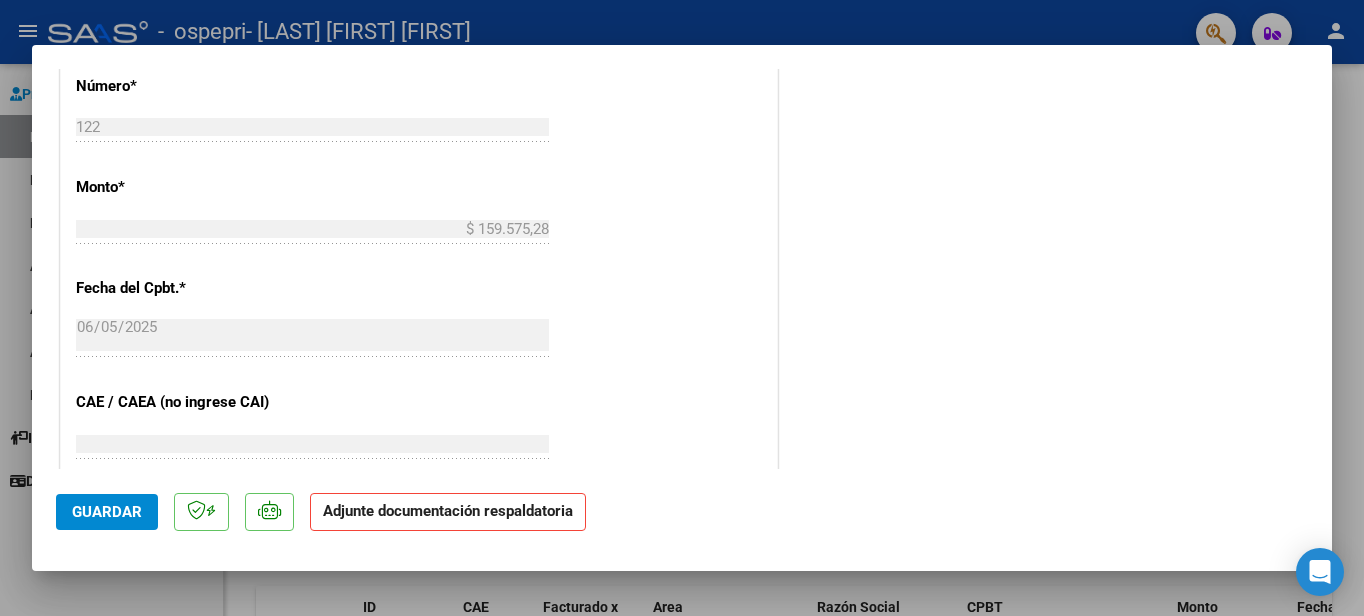scroll, scrollTop: 1390, scrollLeft: 0, axis: vertical 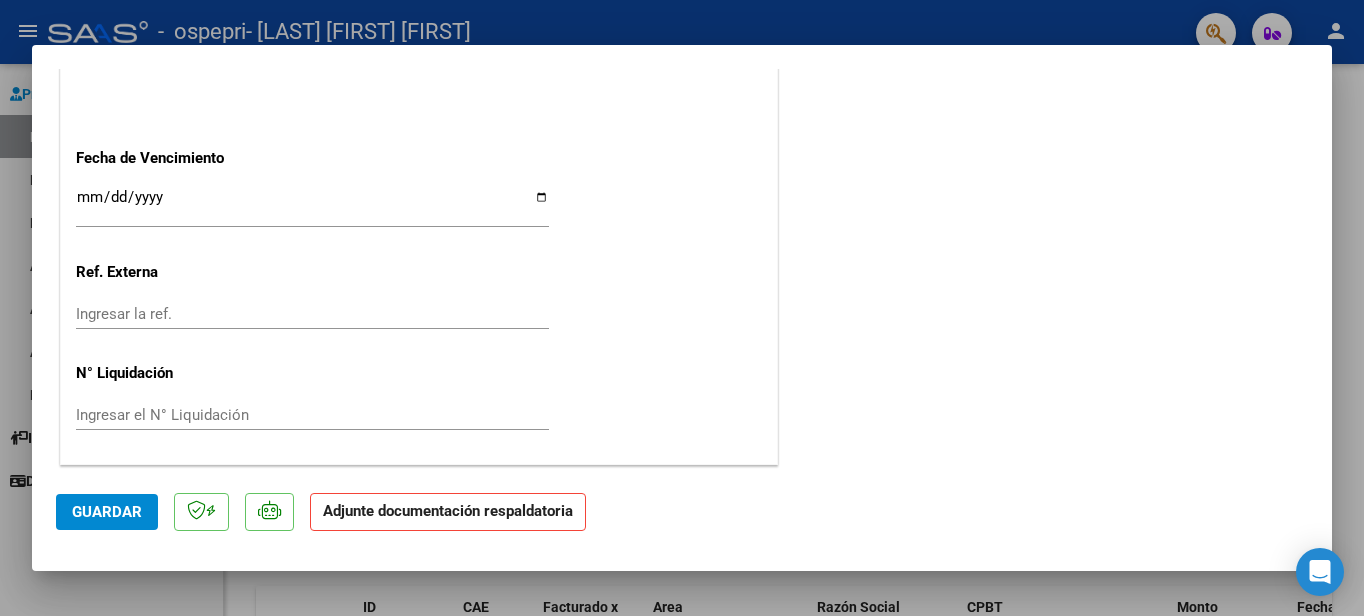 click on "Adjunte documentación respaldatoria" 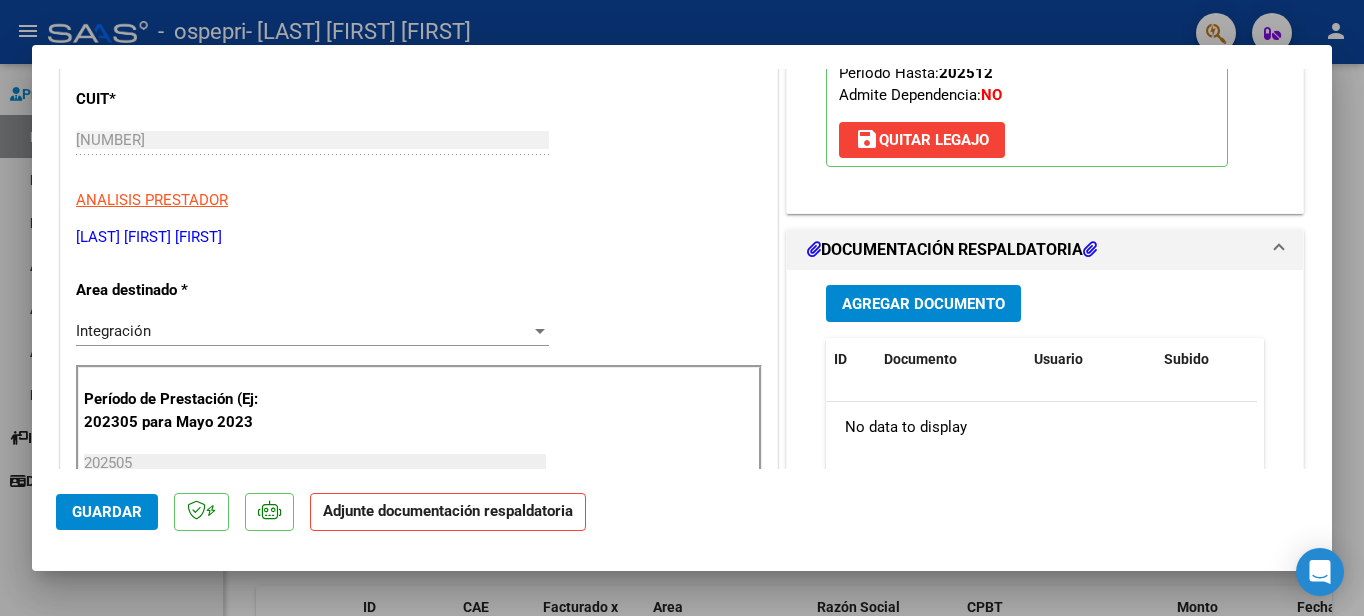 scroll, scrollTop: 305, scrollLeft: 0, axis: vertical 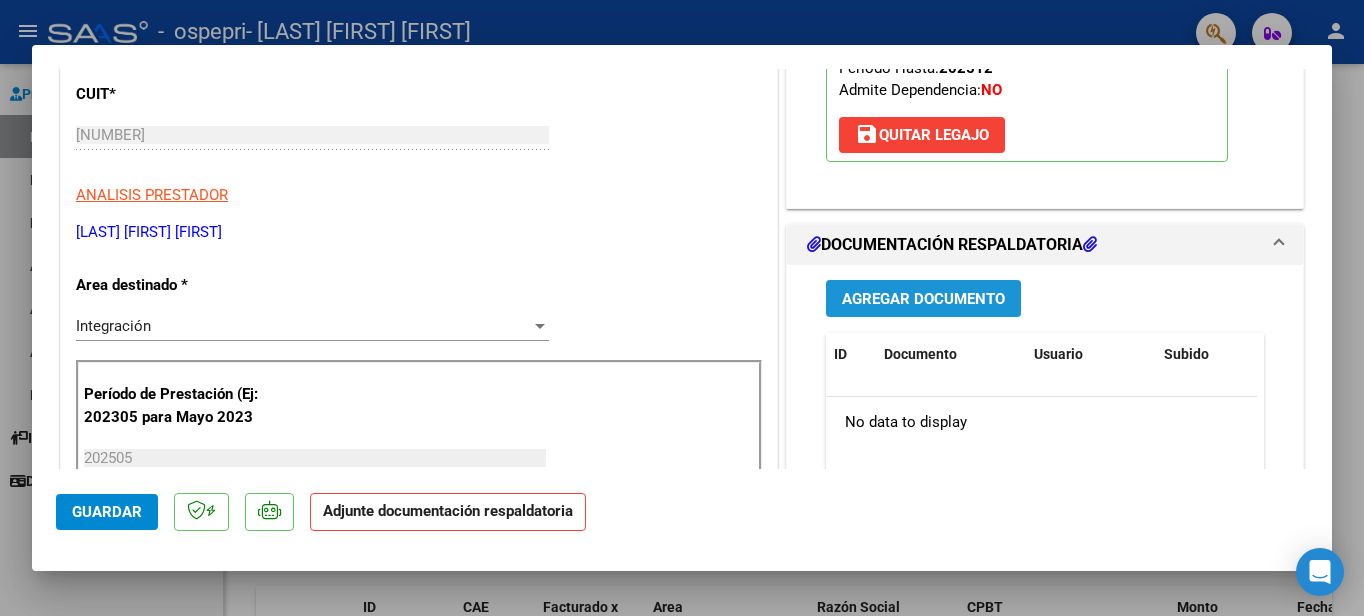 click on "Agregar Documento" at bounding box center (923, 299) 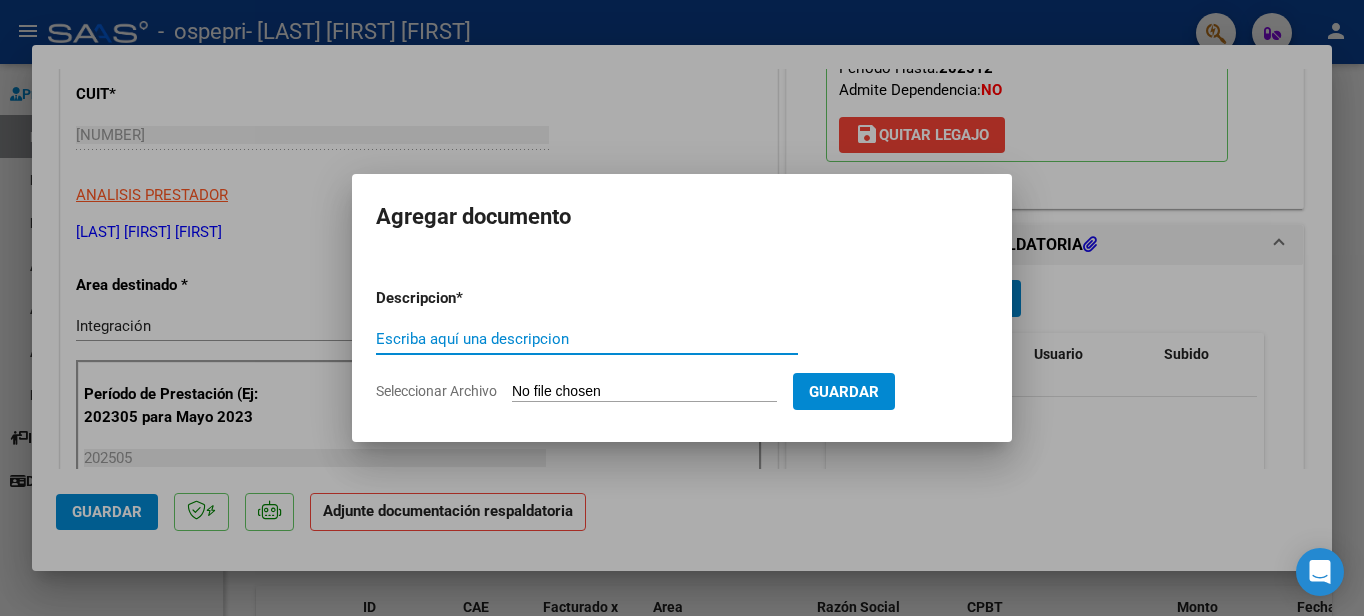 click on "Escriba aquí una descripcion" at bounding box center [587, 339] 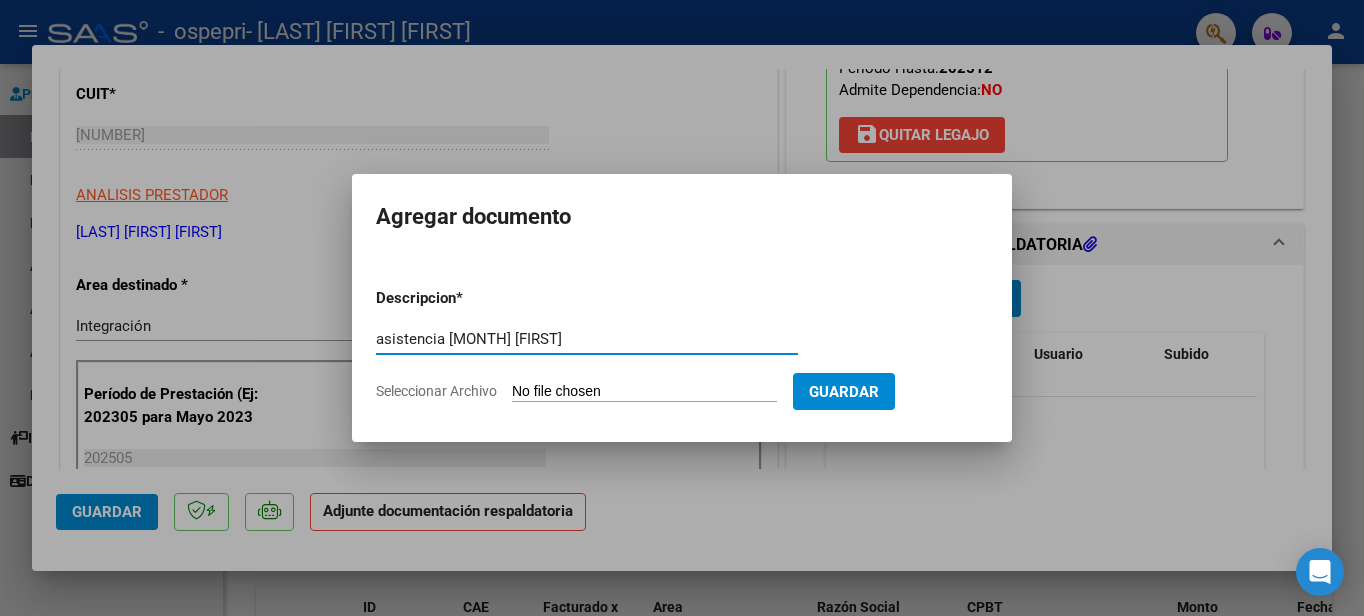 type on "asistencia [MONTH] [FIRST]" 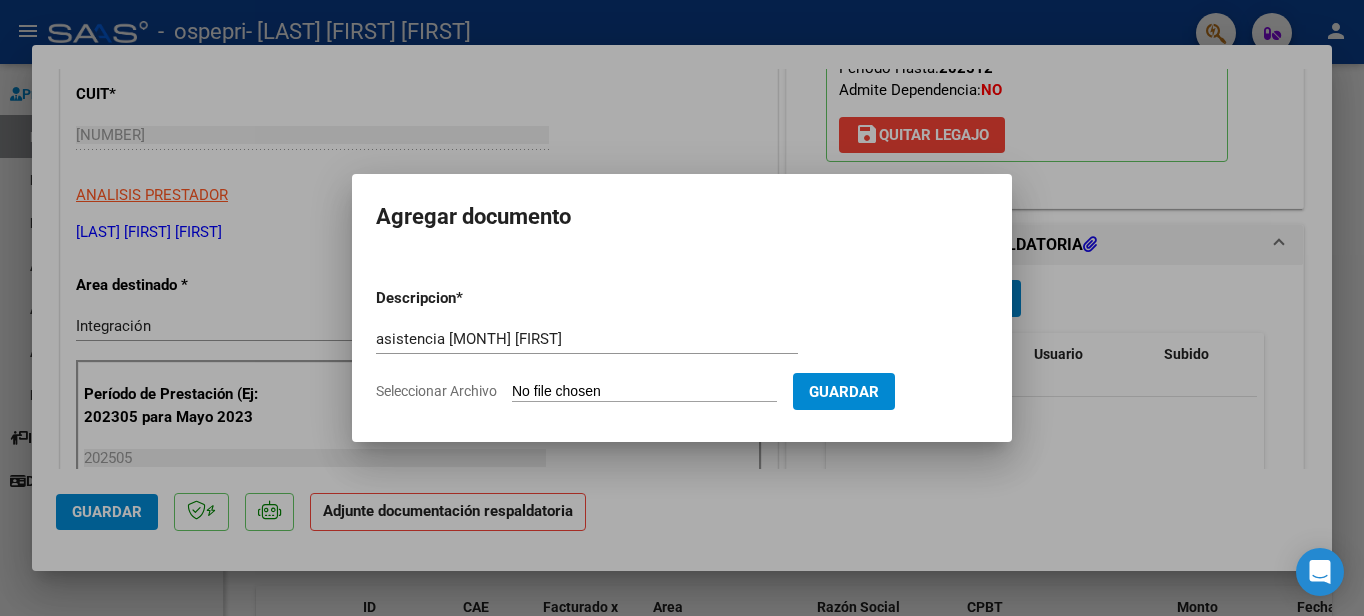 click on "Seleccionar Archivo" at bounding box center [644, 392] 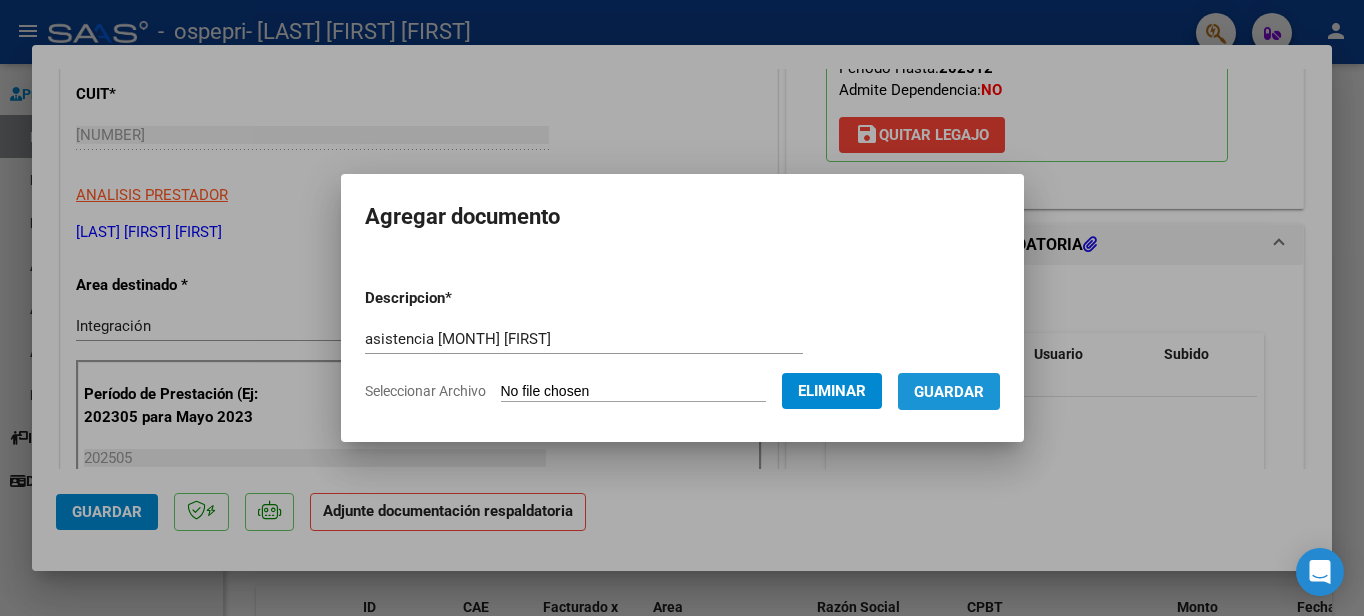 click on "Guardar" at bounding box center (949, 392) 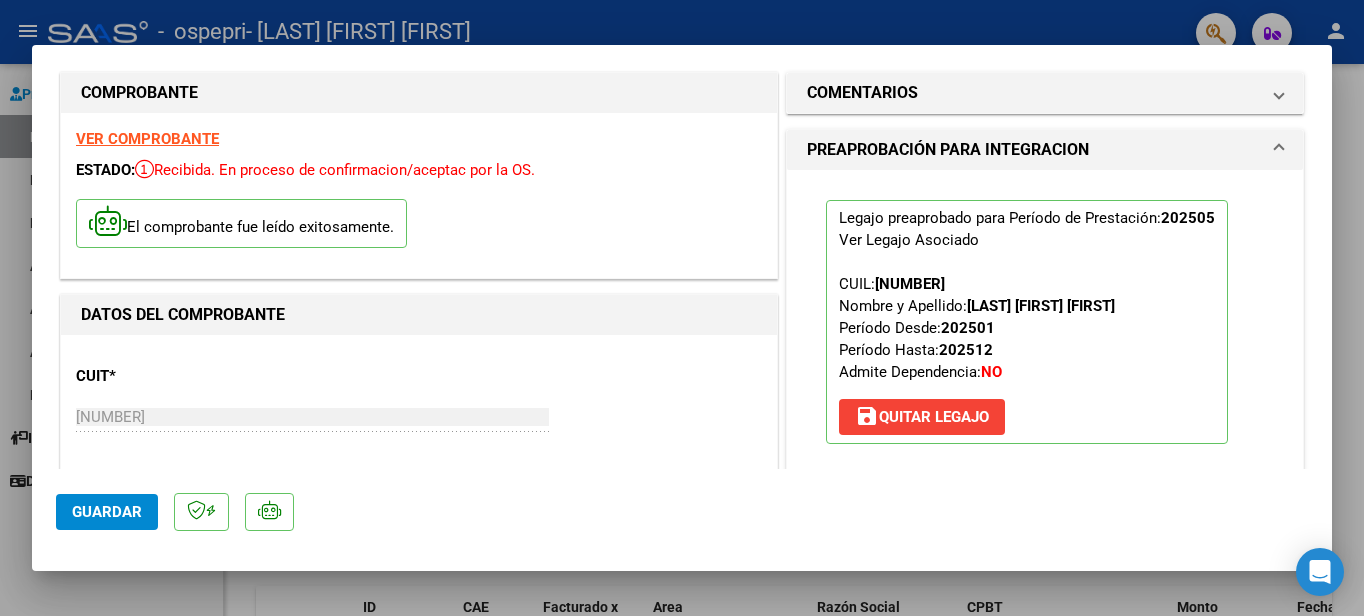 scroll, scrollTop: 0, scrollLeft: 0, axis: both 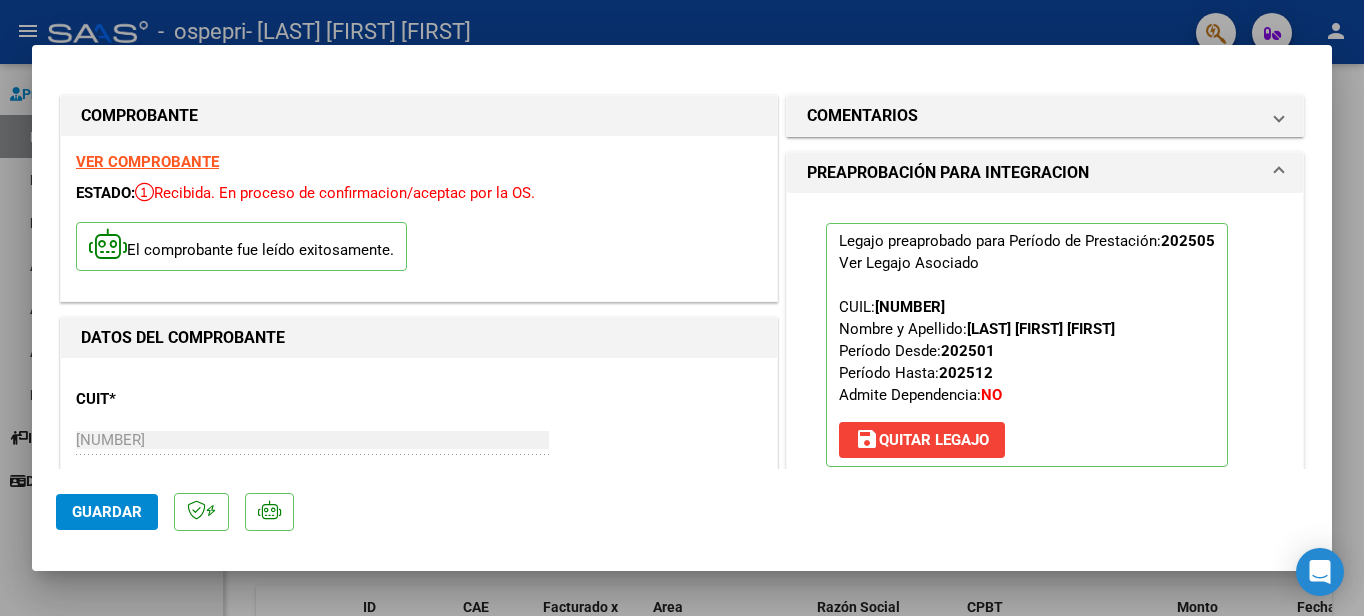 click at bounding box center (682, 308) 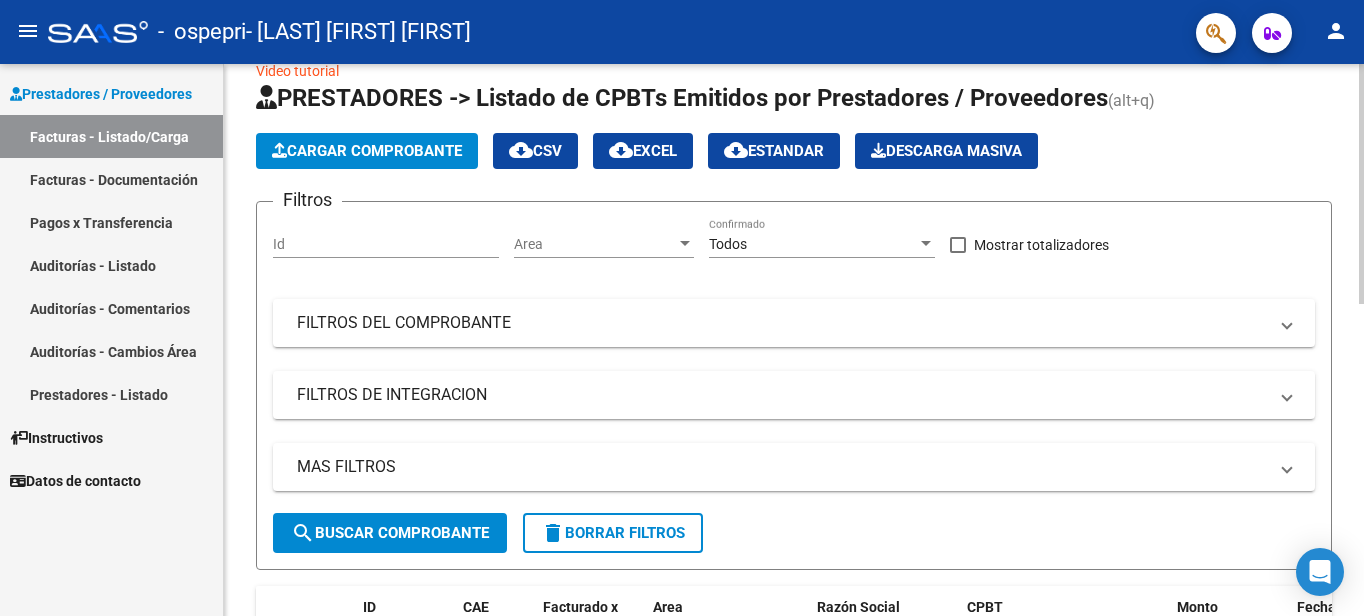 click on "Cargar Comprobante" 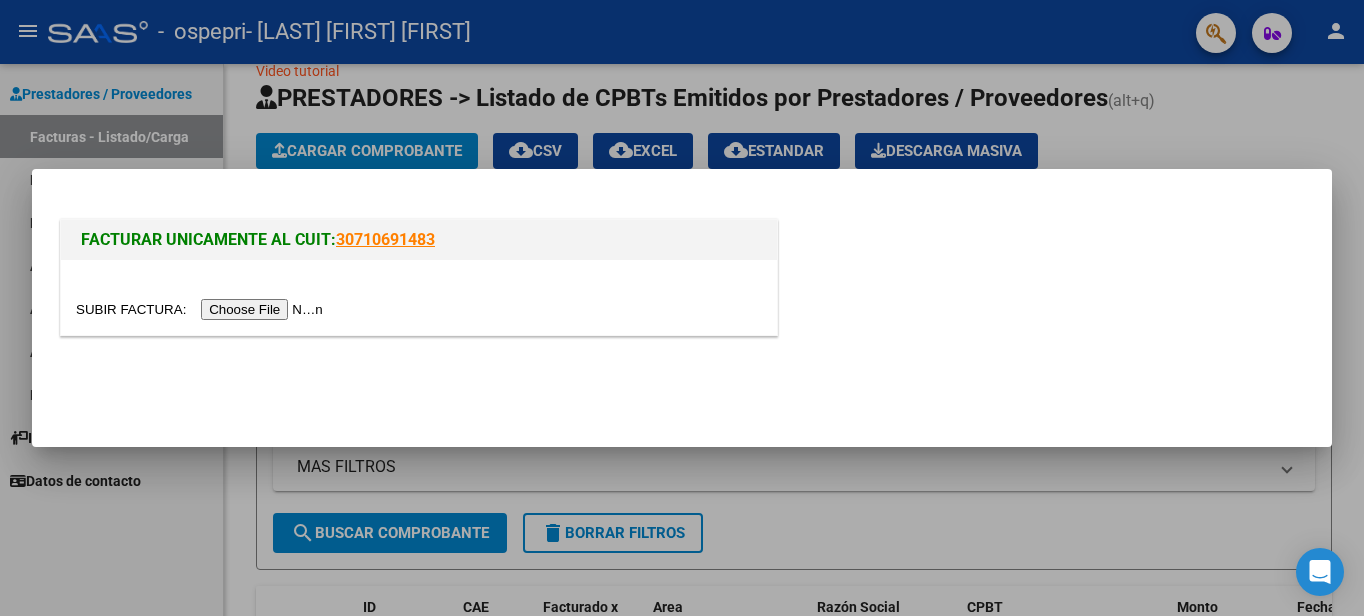 click at bounding box center [202, 309] 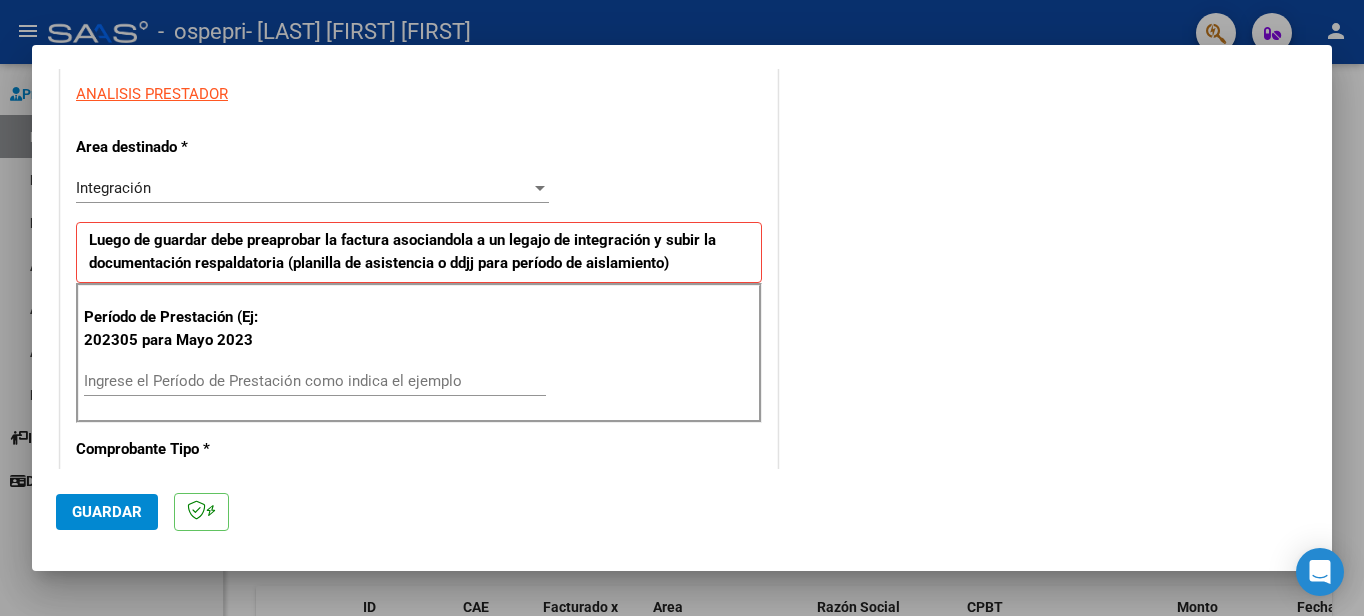 scroll, scrollTop: 500, scrollLeft: 0, axis: vertical 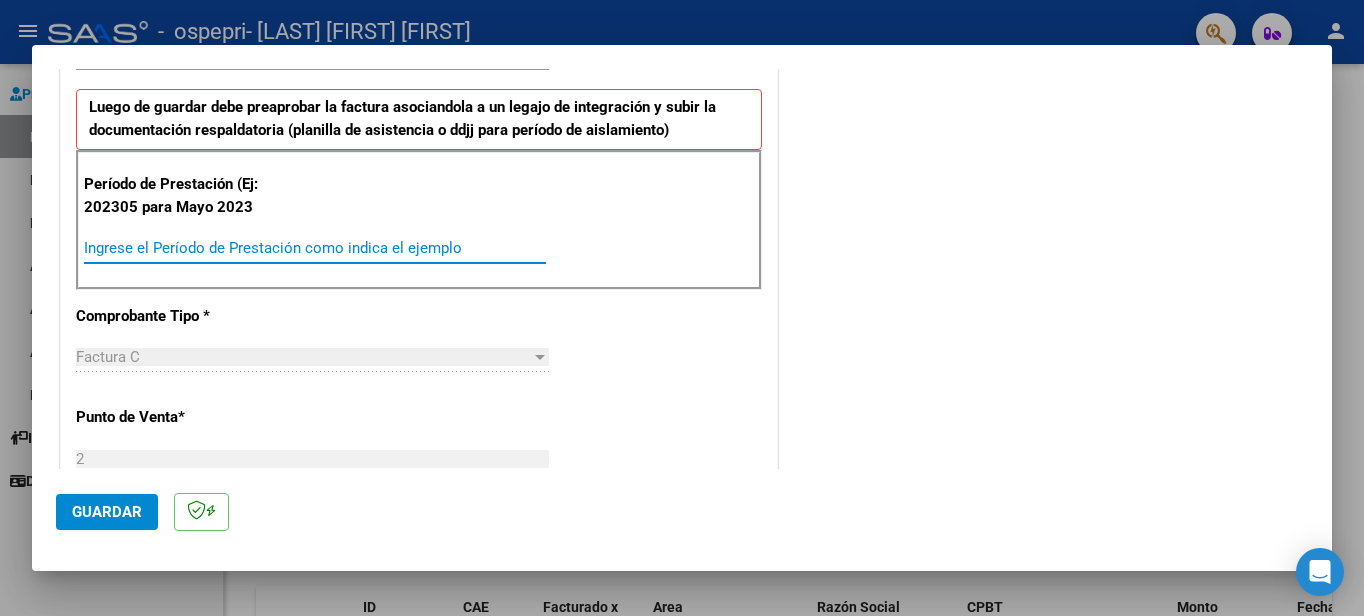 click on "Ingrese el Período de Prestación como indica el ejemplo" at bounding box center [315, 248] 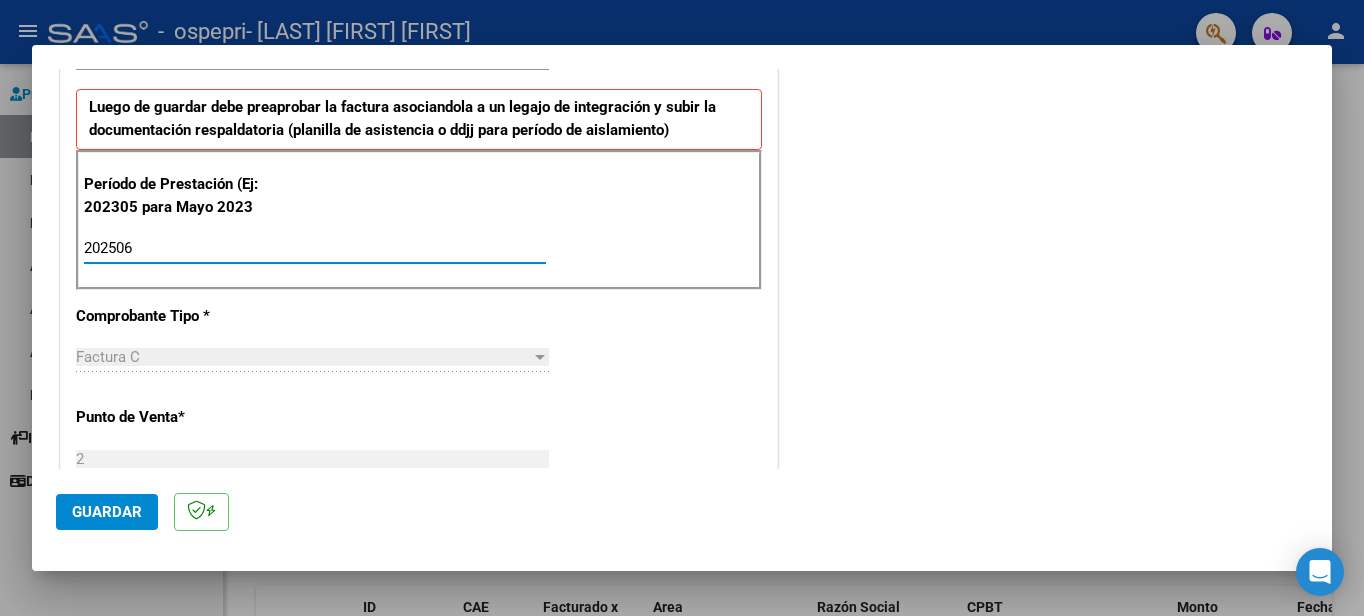 type on "202506" 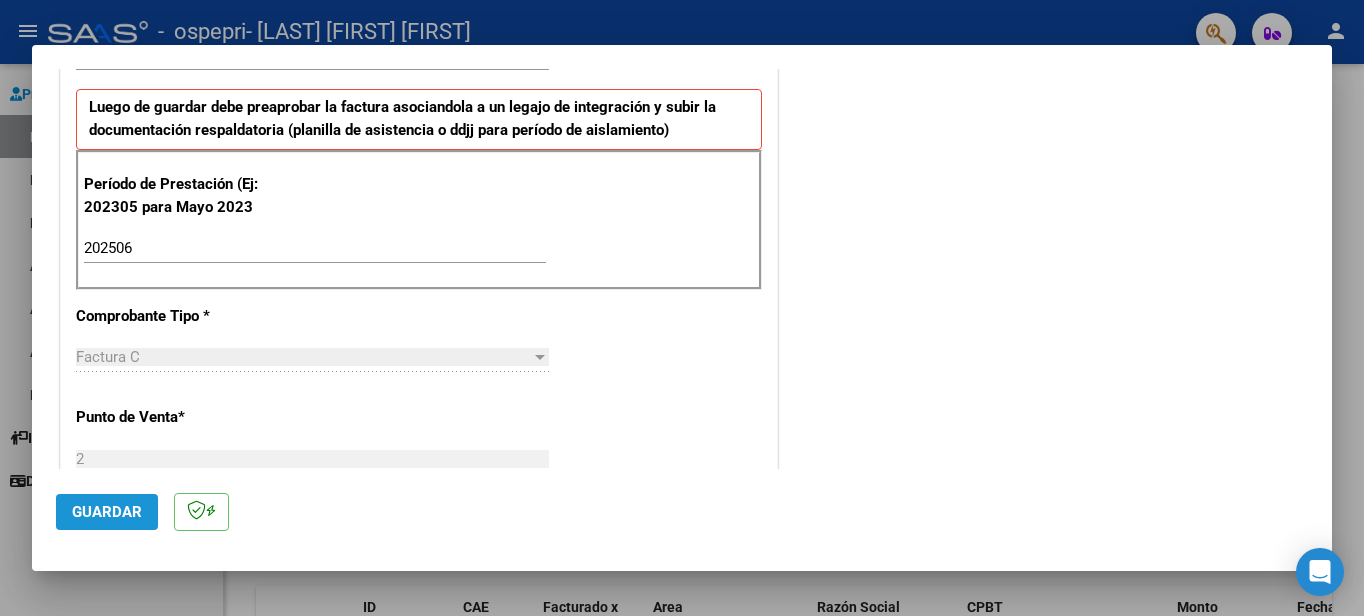 click on "Guardar" 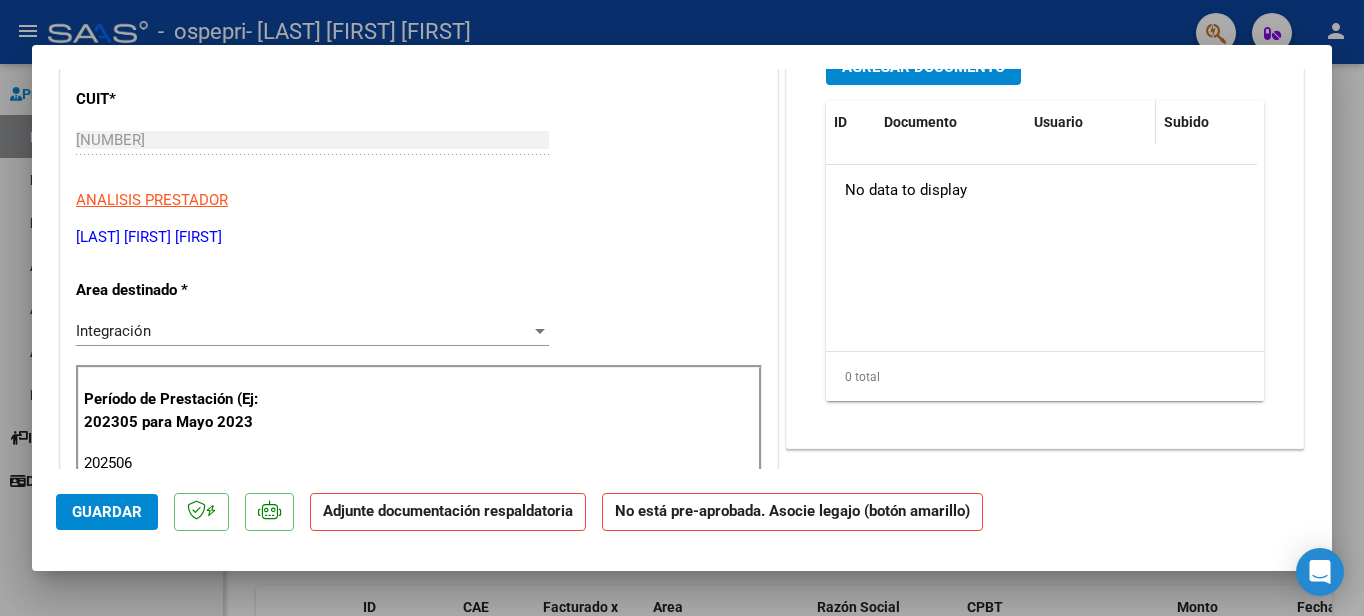 scroll, scrollTop: 0, scrollLeft: 0, axis: both 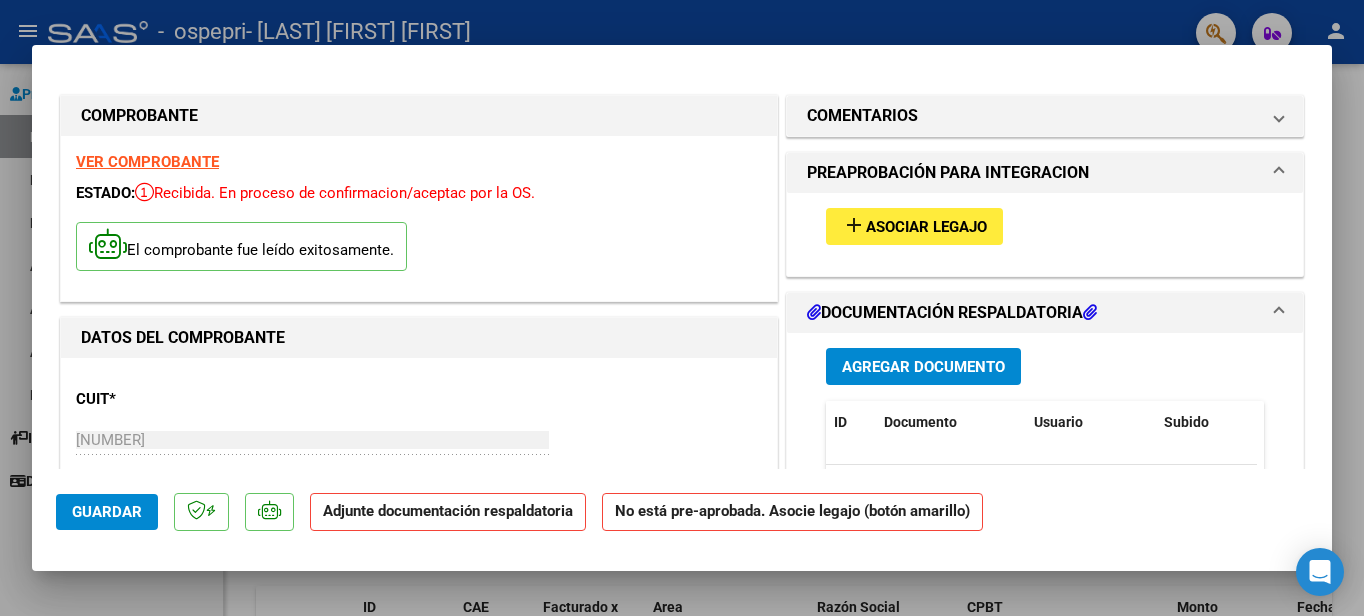 click on "Asociar Legajo" at bounding box center [926, 227] 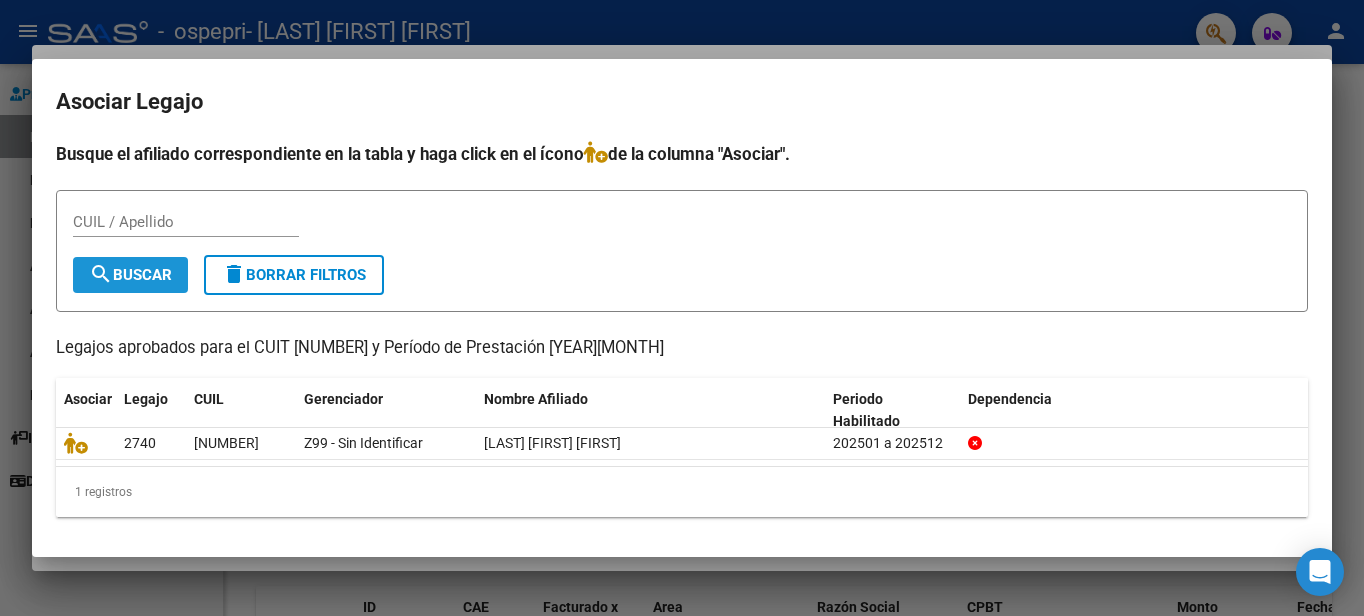 click on "search  Buscar" at bounding box center (130, 275) 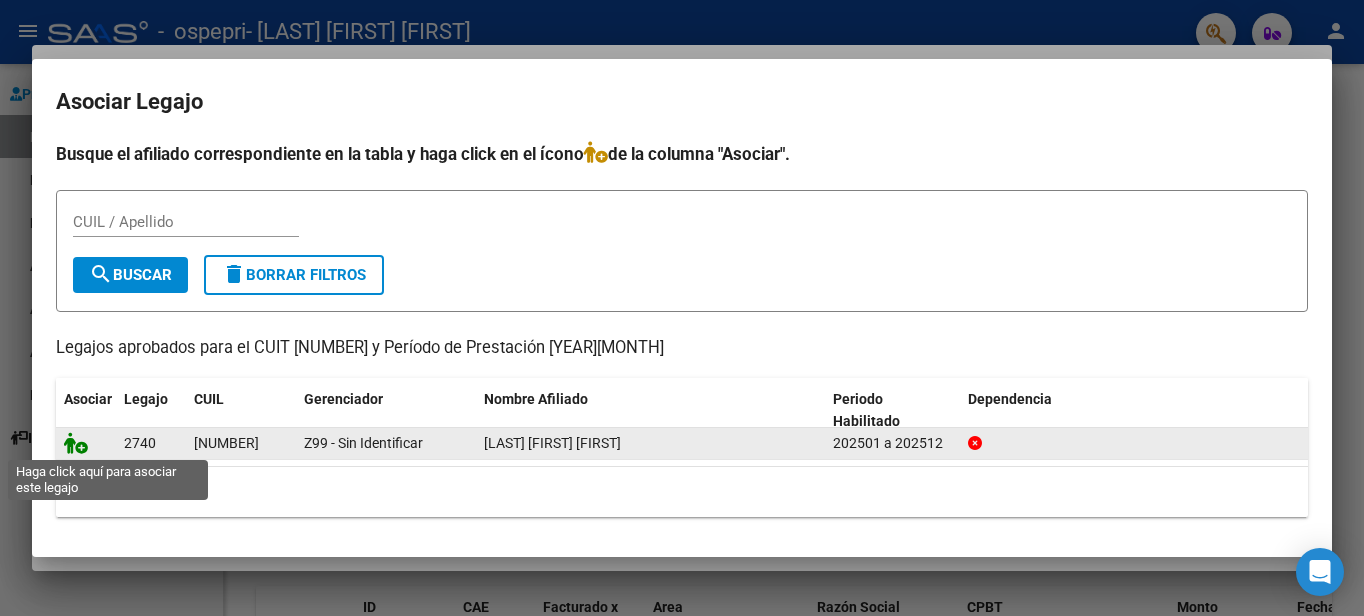 click 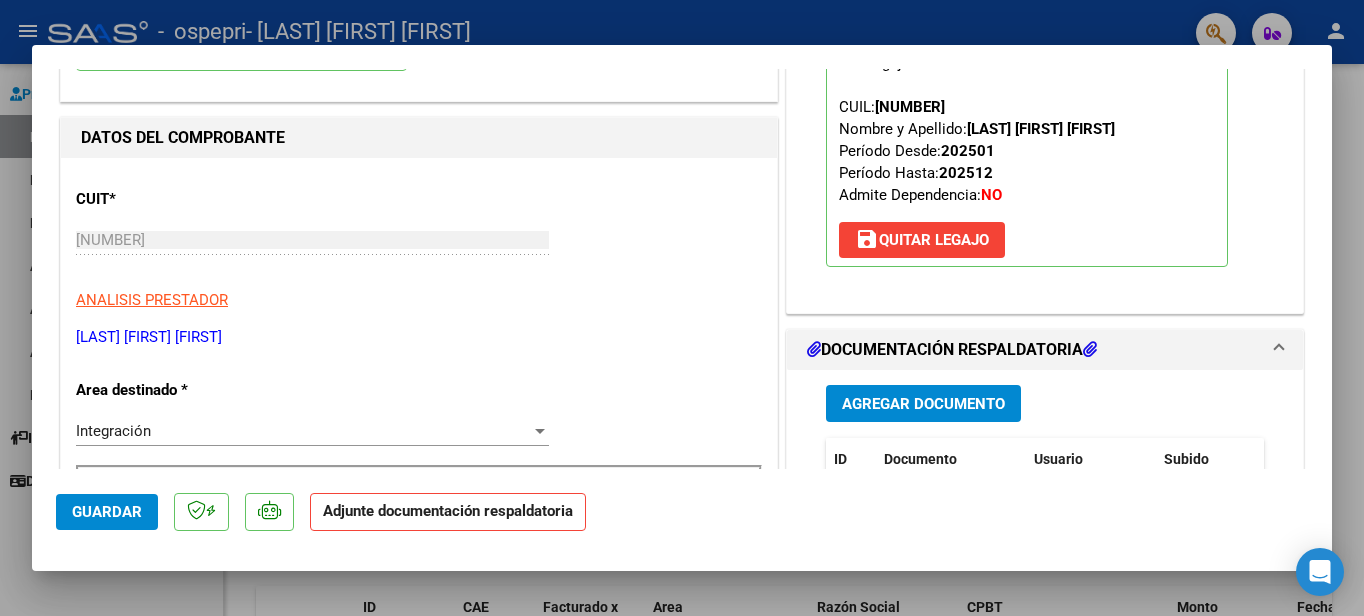 scroll, scrollTop: 300, scrollLeft: 0, axis: vertical 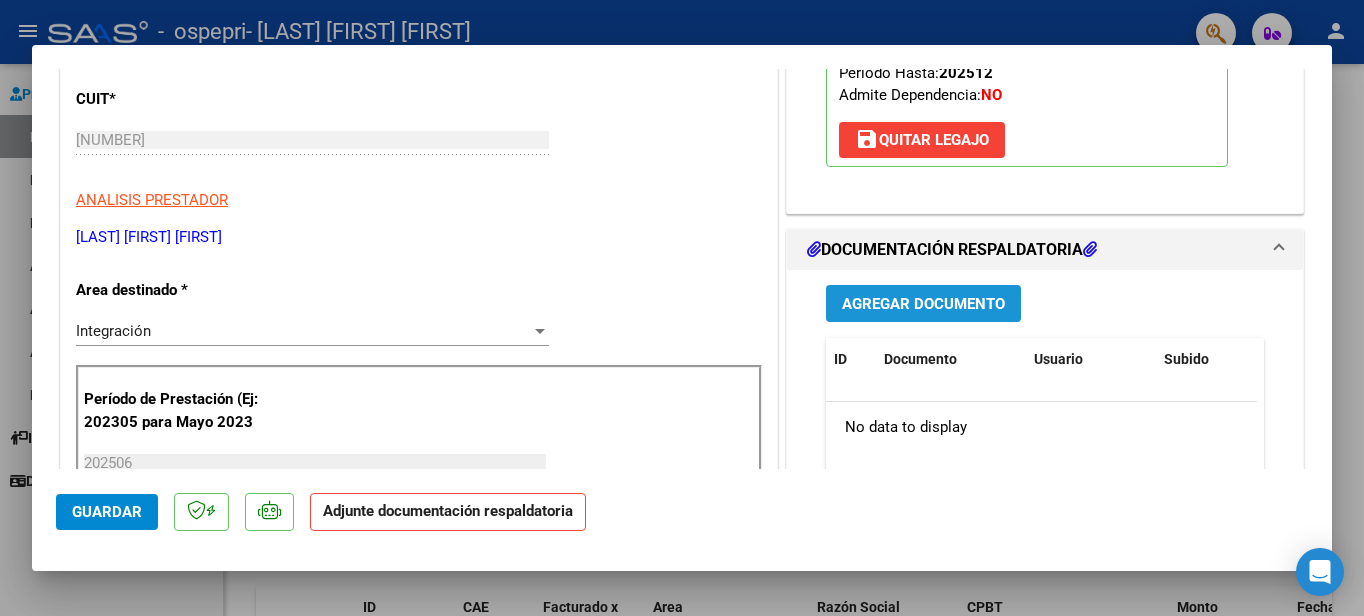 click on "Agregar Documento" at bounding box center [923, 304] 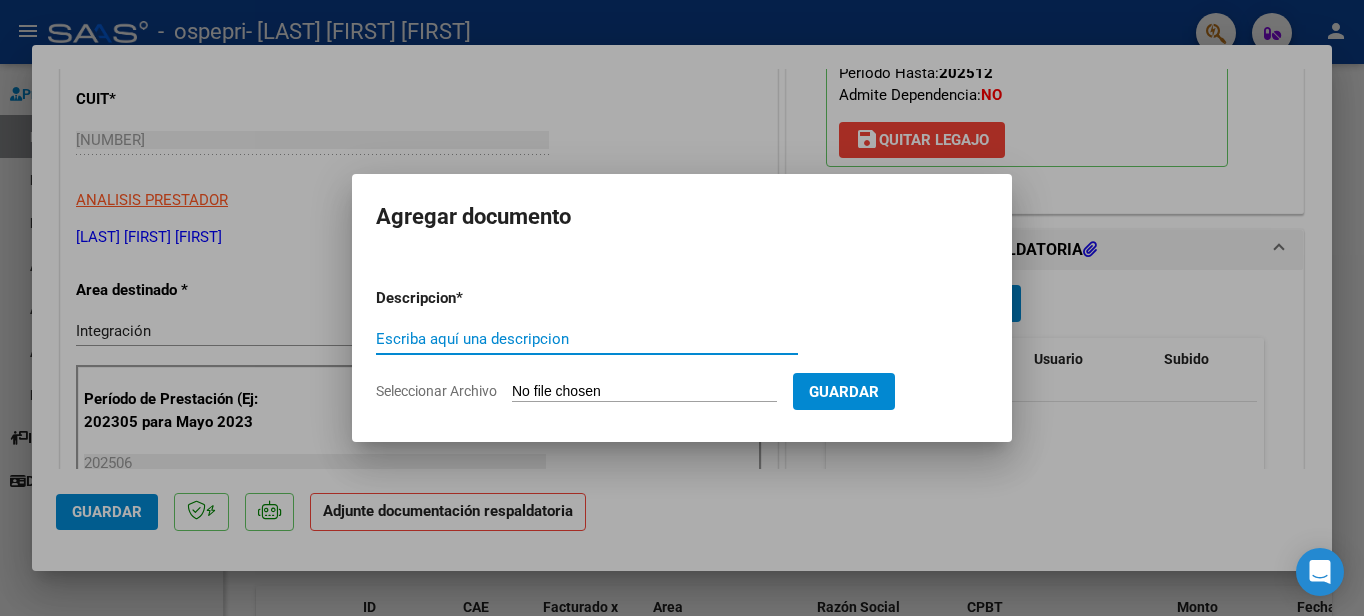 click on "Escriba aquí una descripcion" at bounding box center (587, 339) 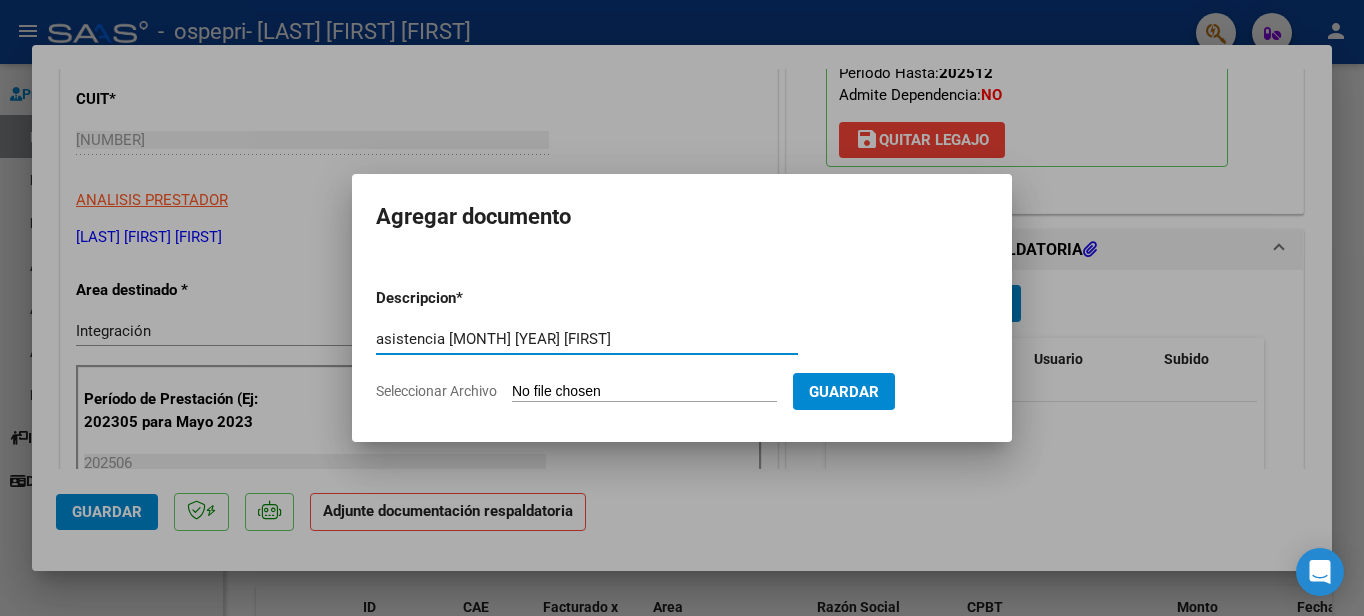 type on "asistencia [MONTH] [YEAR] [FIRST]" 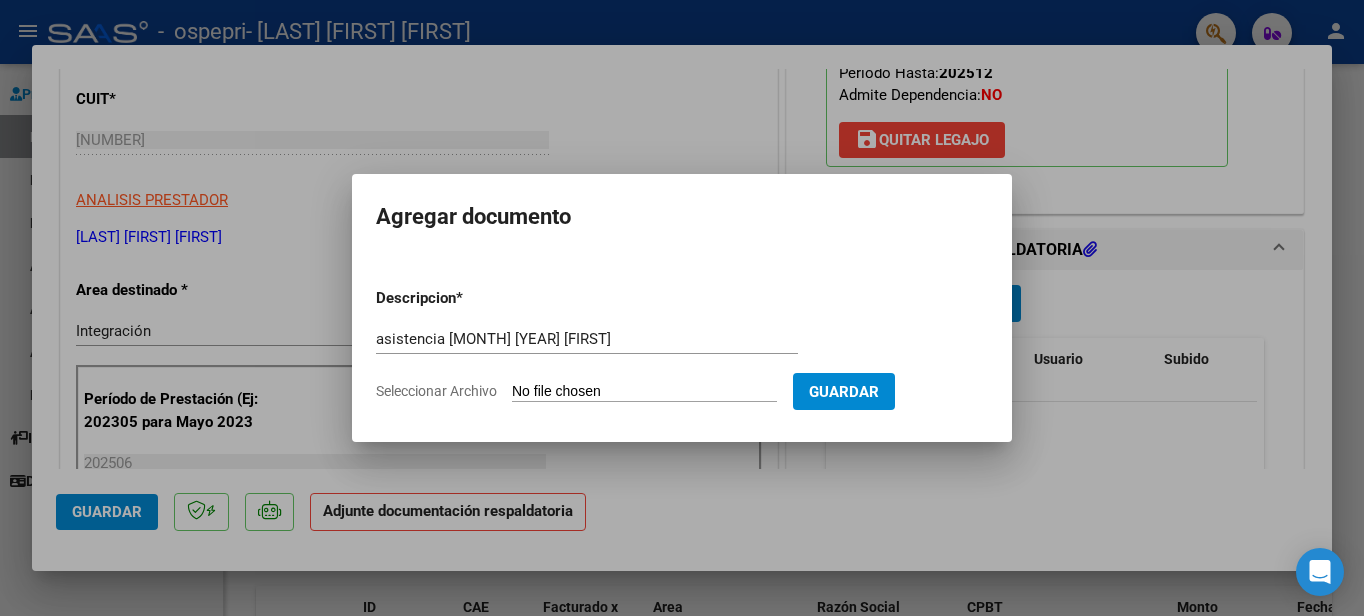 type on "C:\fakepath\ASISTENCIA [MONTH] [YEAR] [FIRST].pdf" 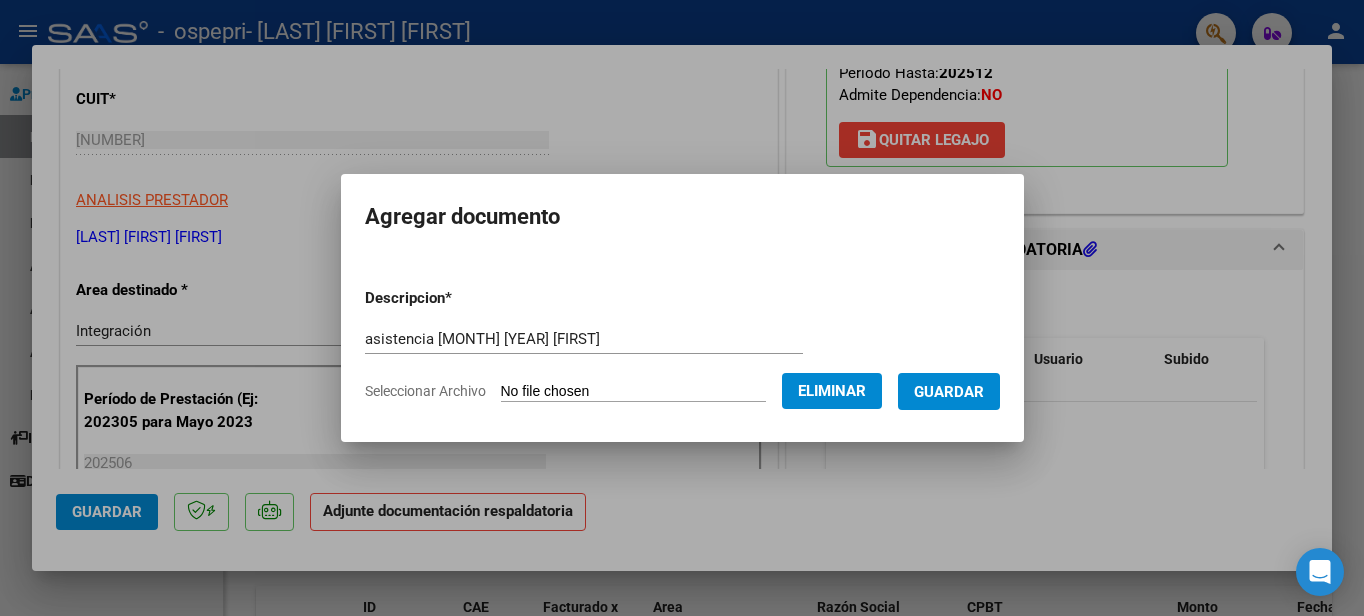 click on "Guardar" at bounding box center [949, 392] 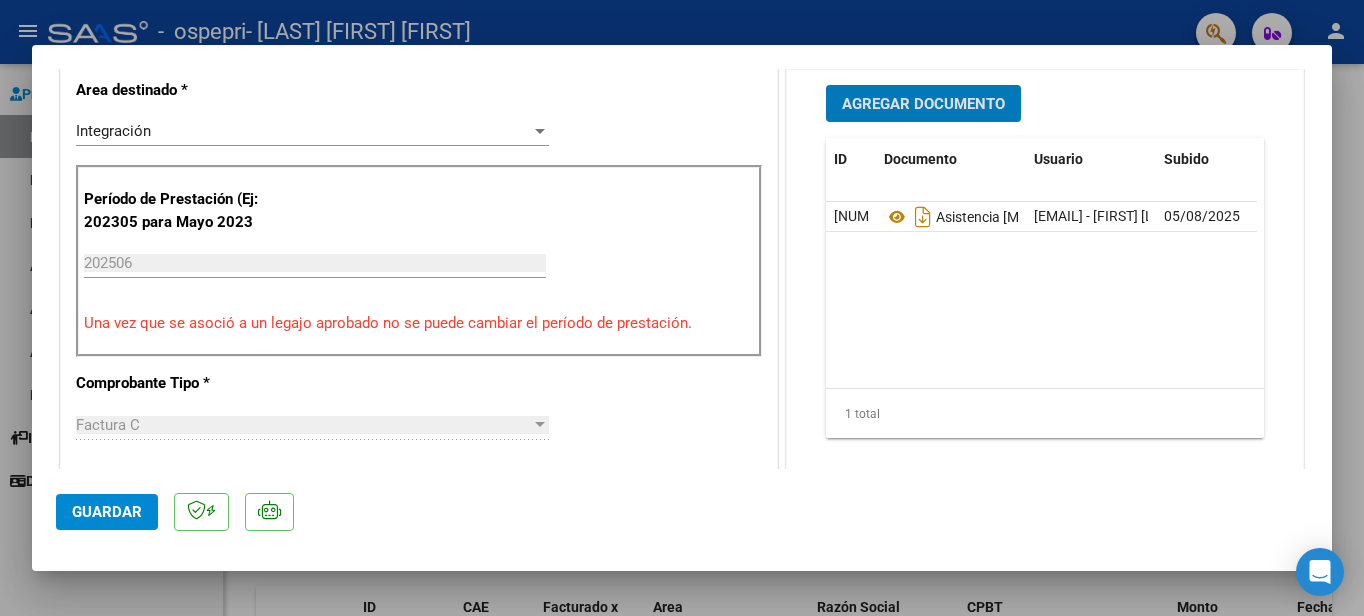 scroll, scrollTop: 600, scrollLeft: 0, axis: vertical 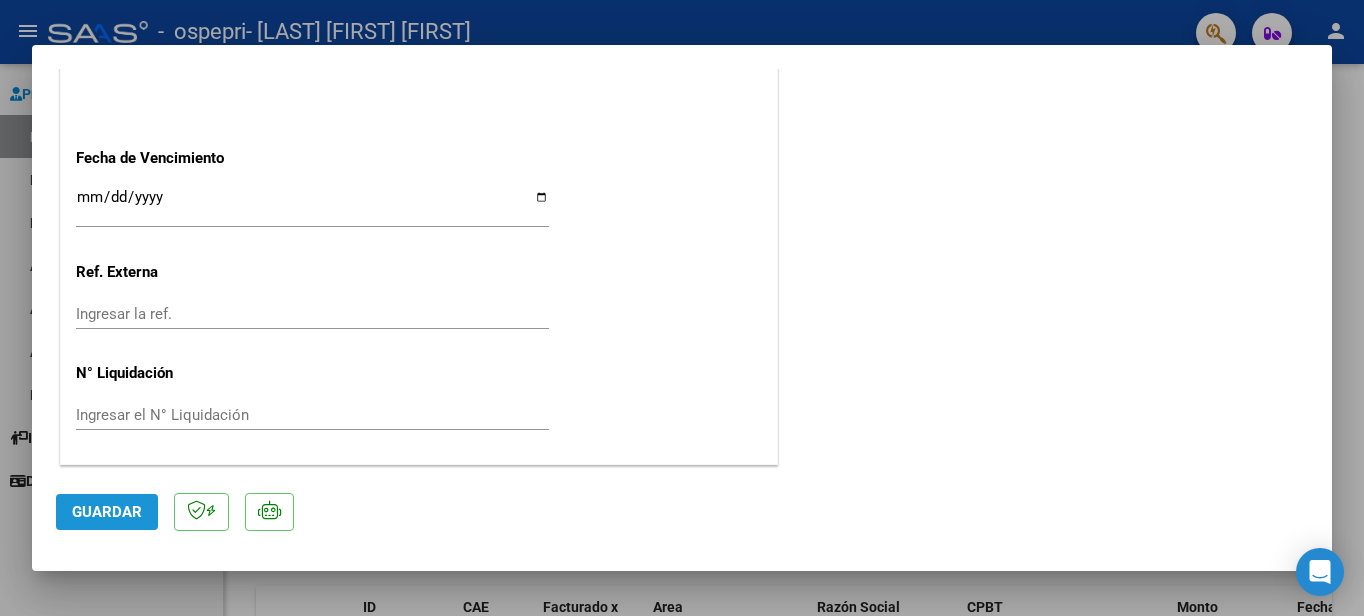 click on "Guardar" 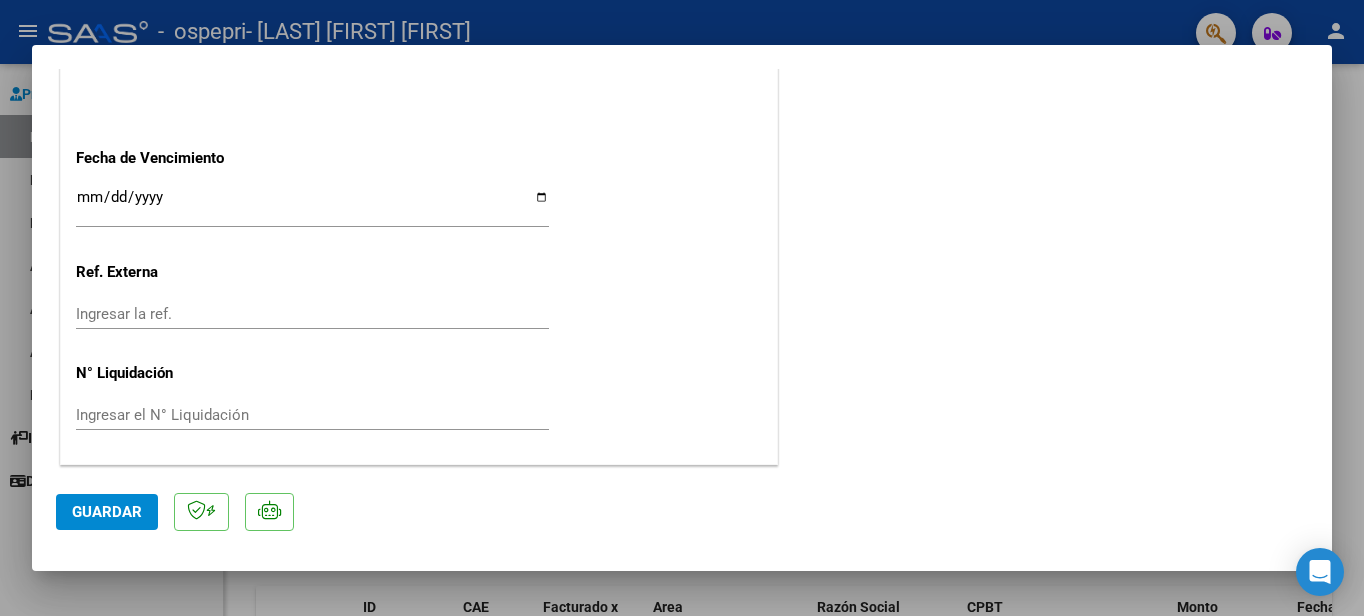 click at bounding box center [682, 308] 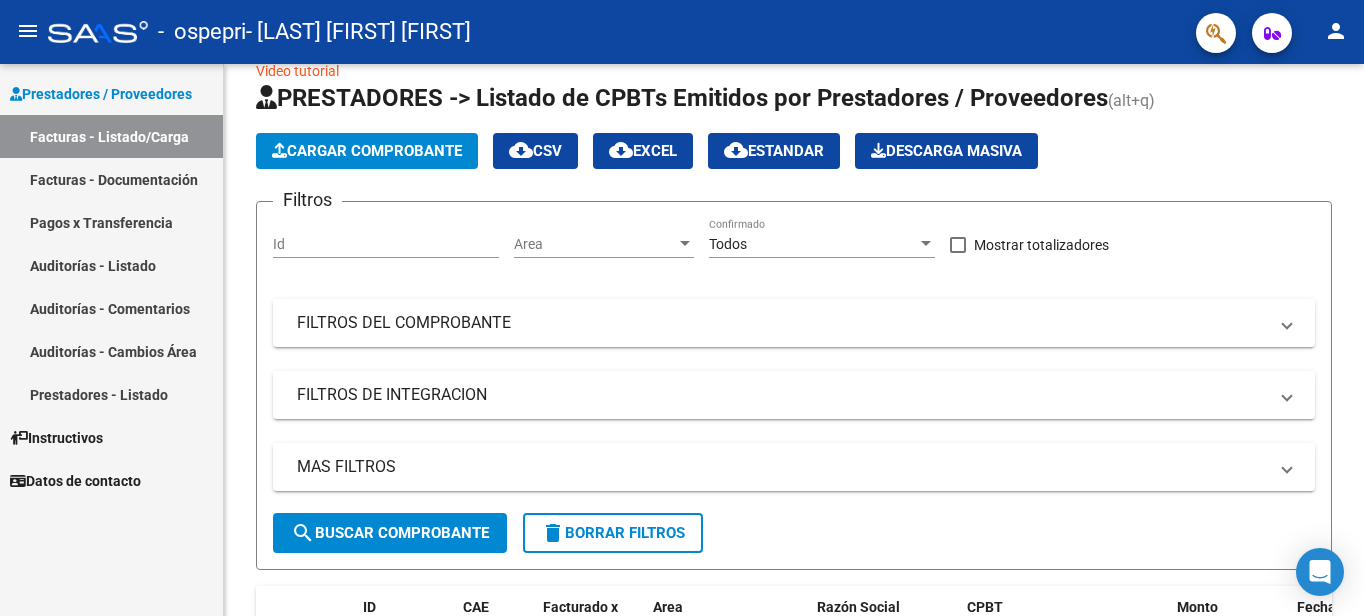 click on "Facturas - Listado/Carga" at bounding box center [111, 136] 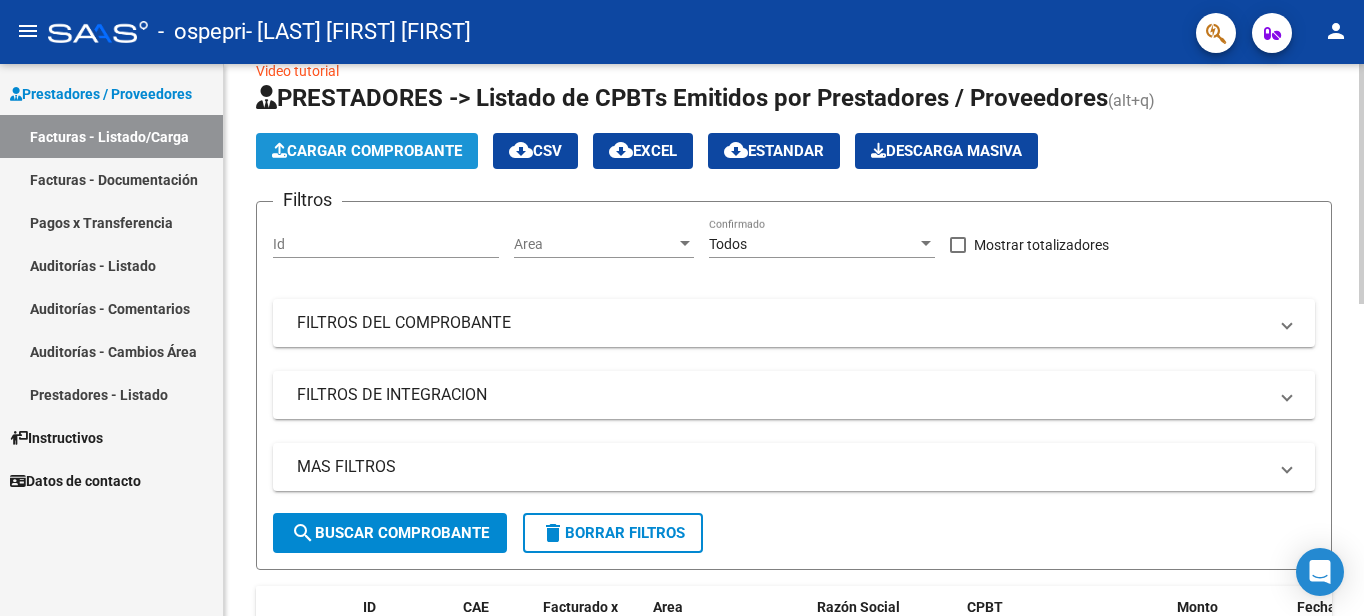 click on "Cargar Comprobante" 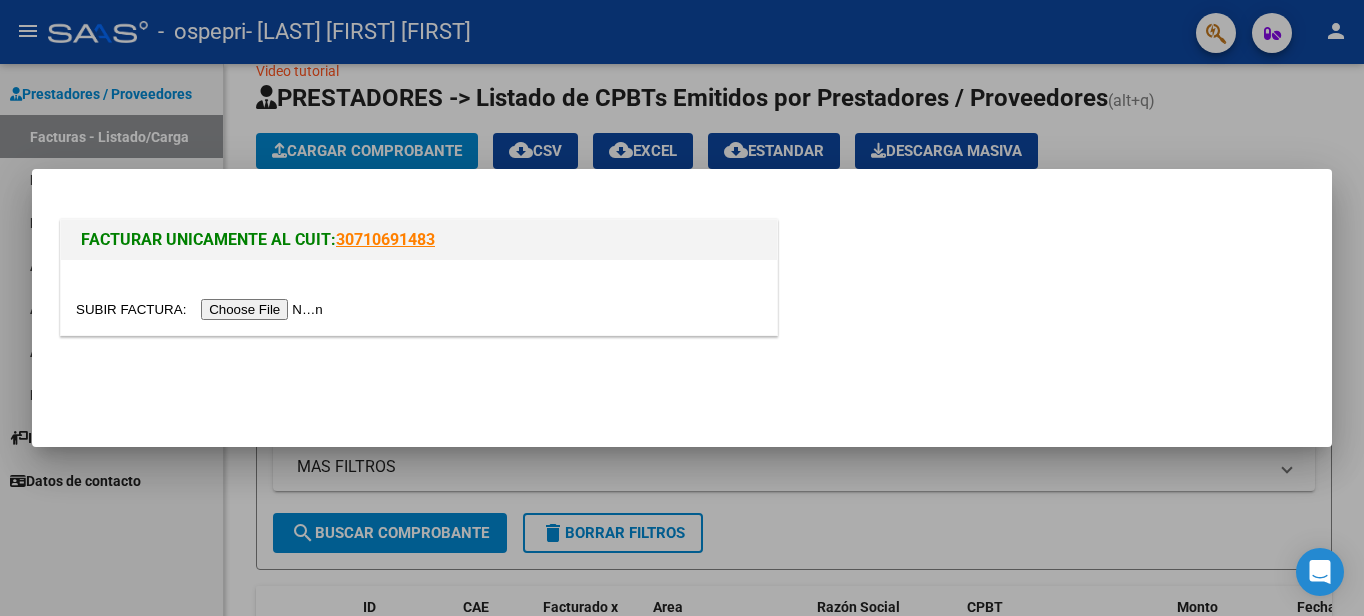 click at bounding box center [202, 309] 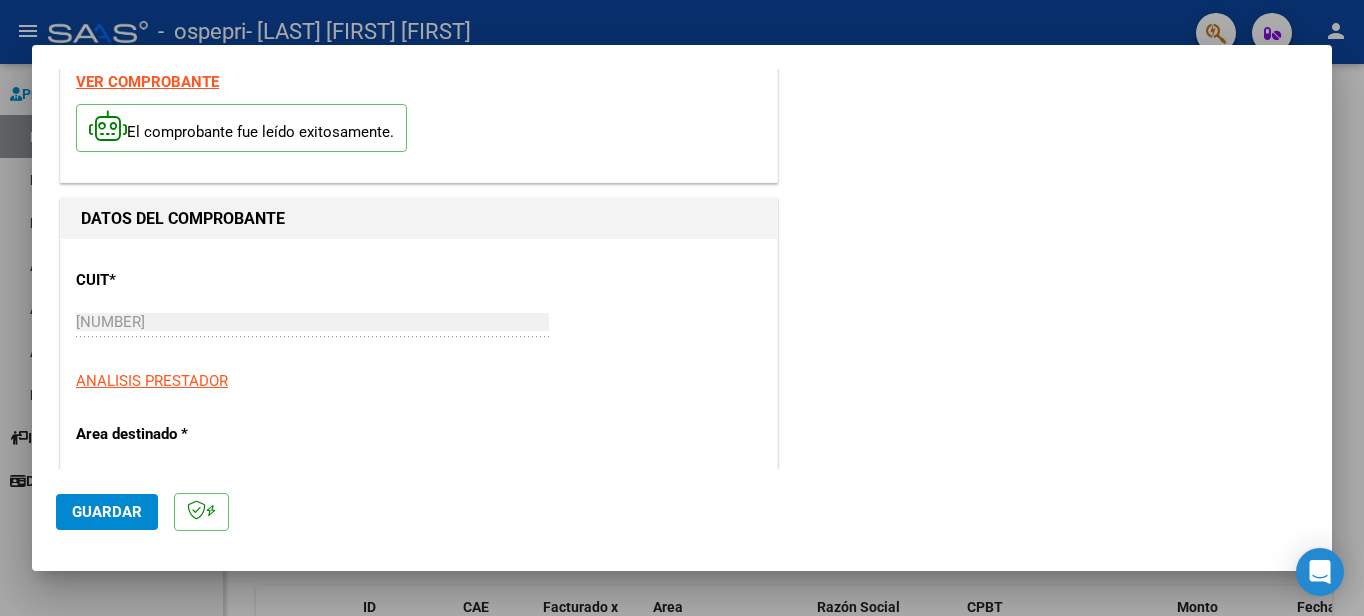 scroll, scrollTop: 280, scrollLeft: 0, axis: vertical 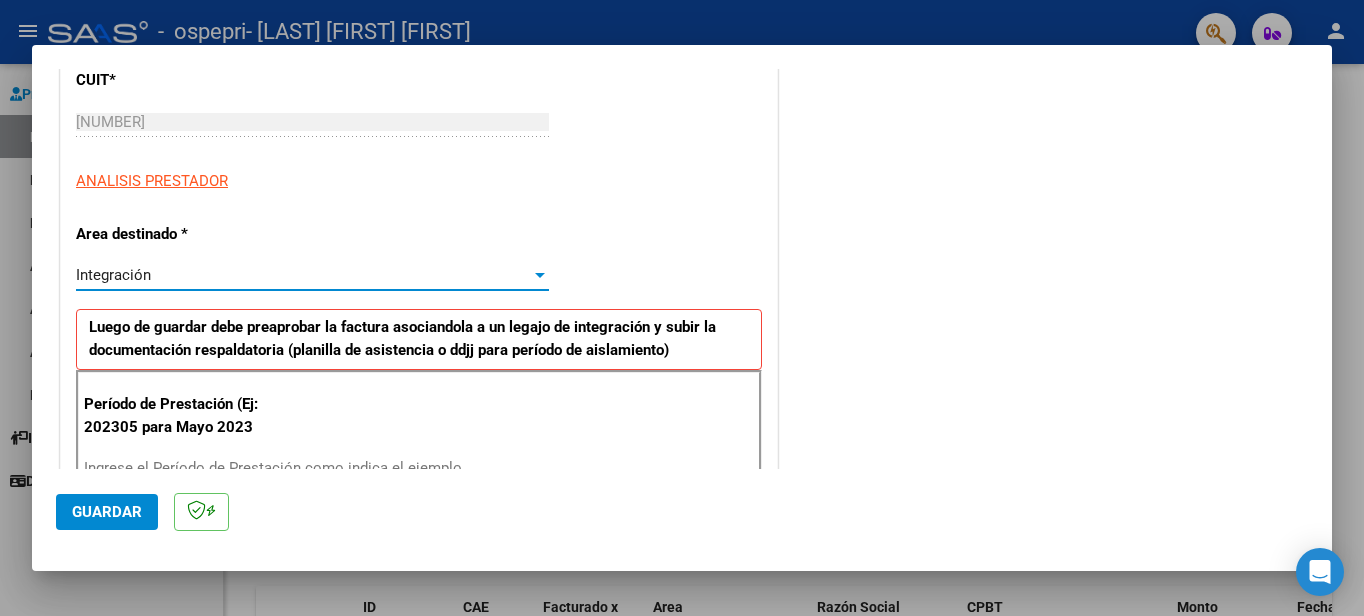 click at bounding box center [540, 275] 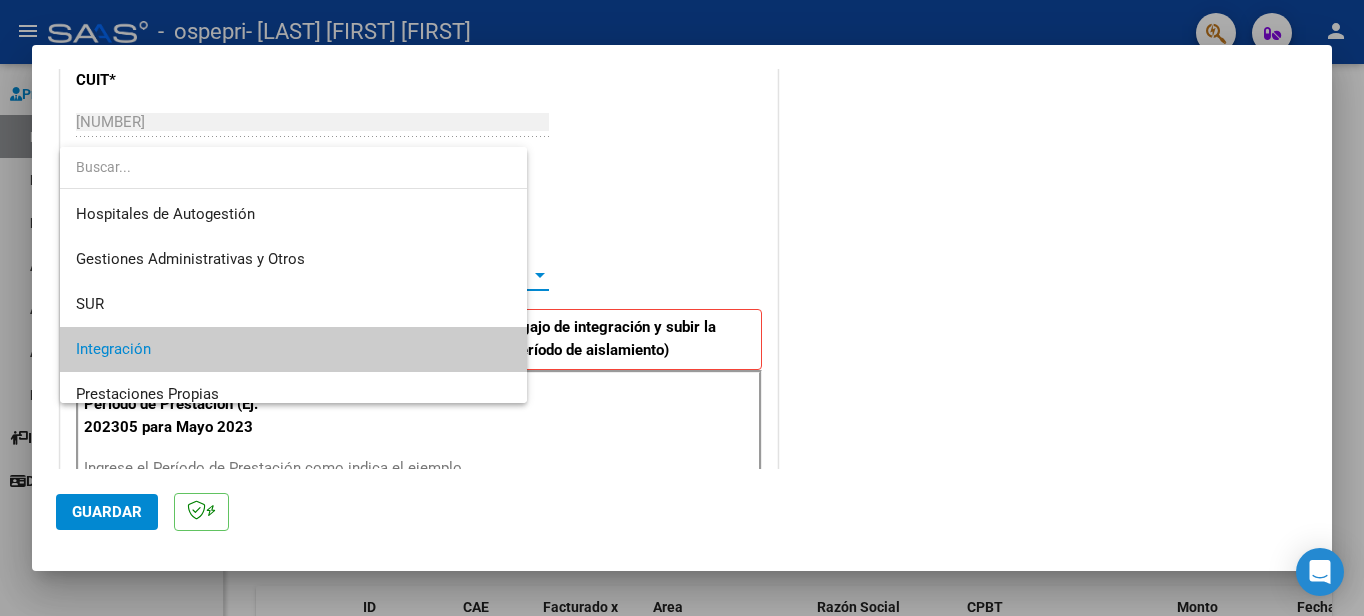 scroll, scrollTop: 75, scrollLeft: 0, axis: vertical 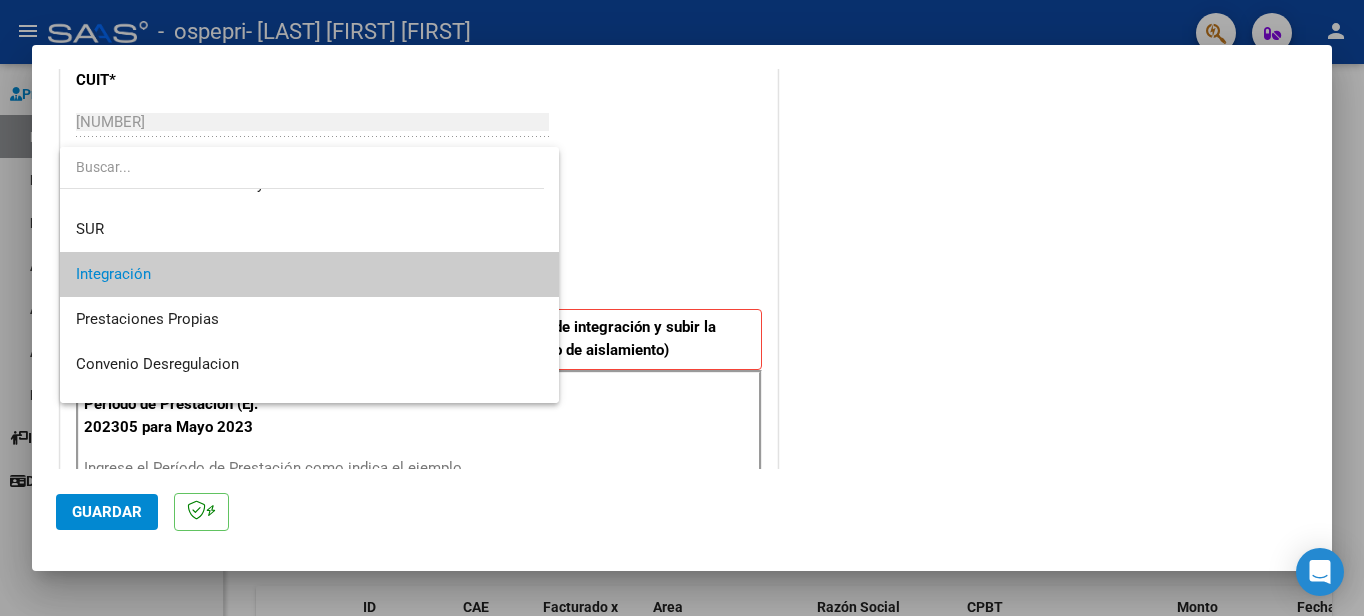 click at bounding box center (682, 308) 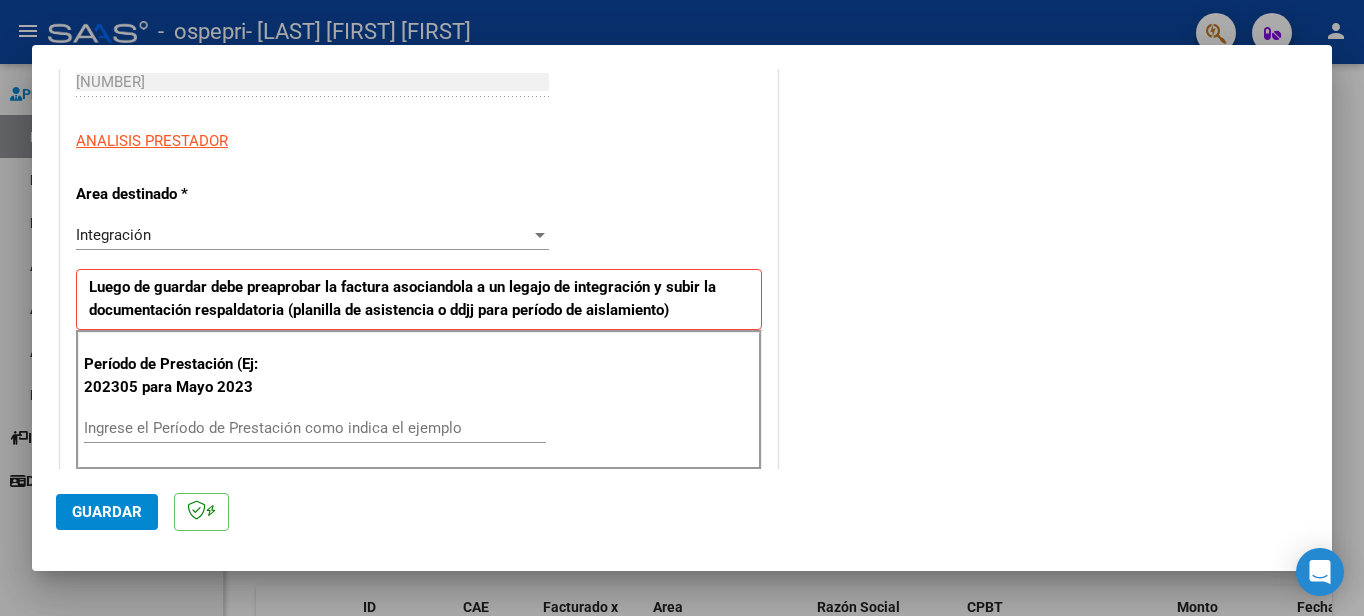 scroll, scrollTop: 360, scrollLeft: 0, axis: vertical 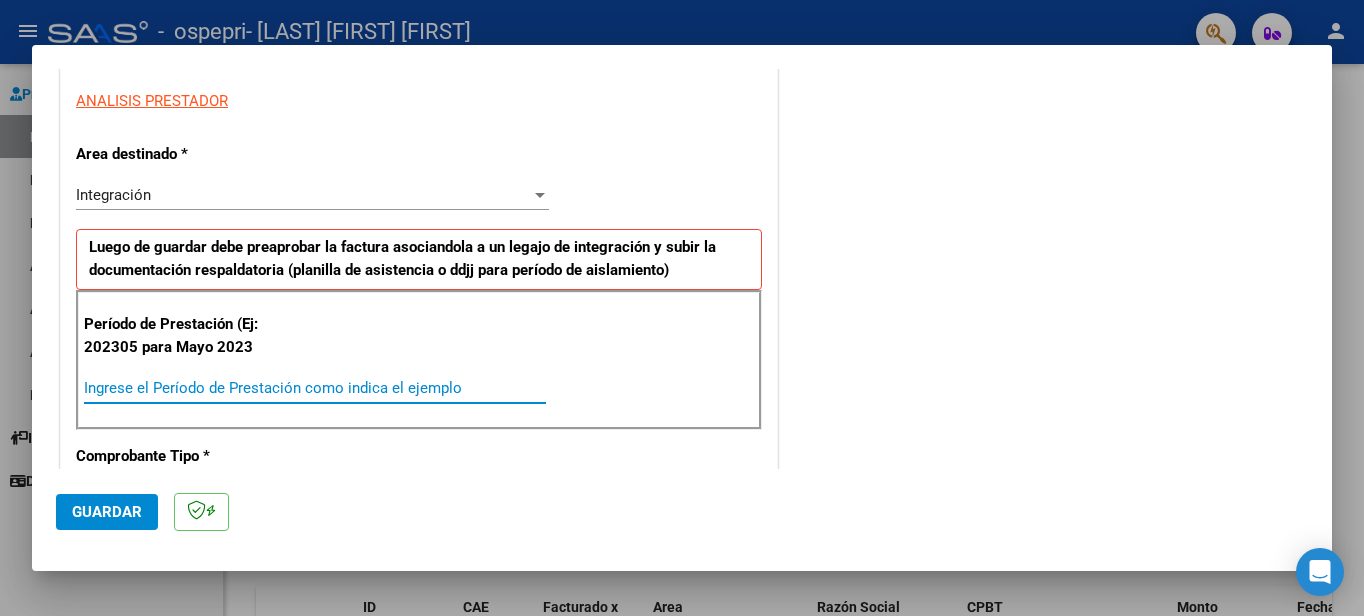 click on "Ingrese el Período de Prestación como indica el ejemplo" at bounding box center [315, 388] 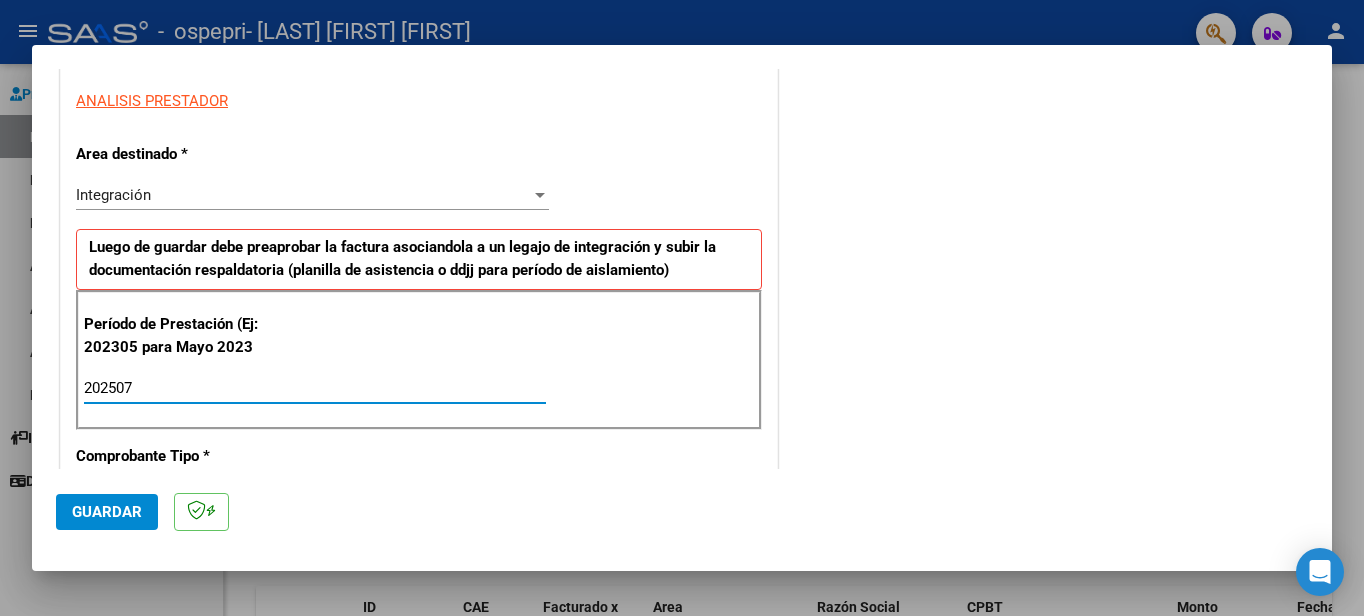type on "202507" 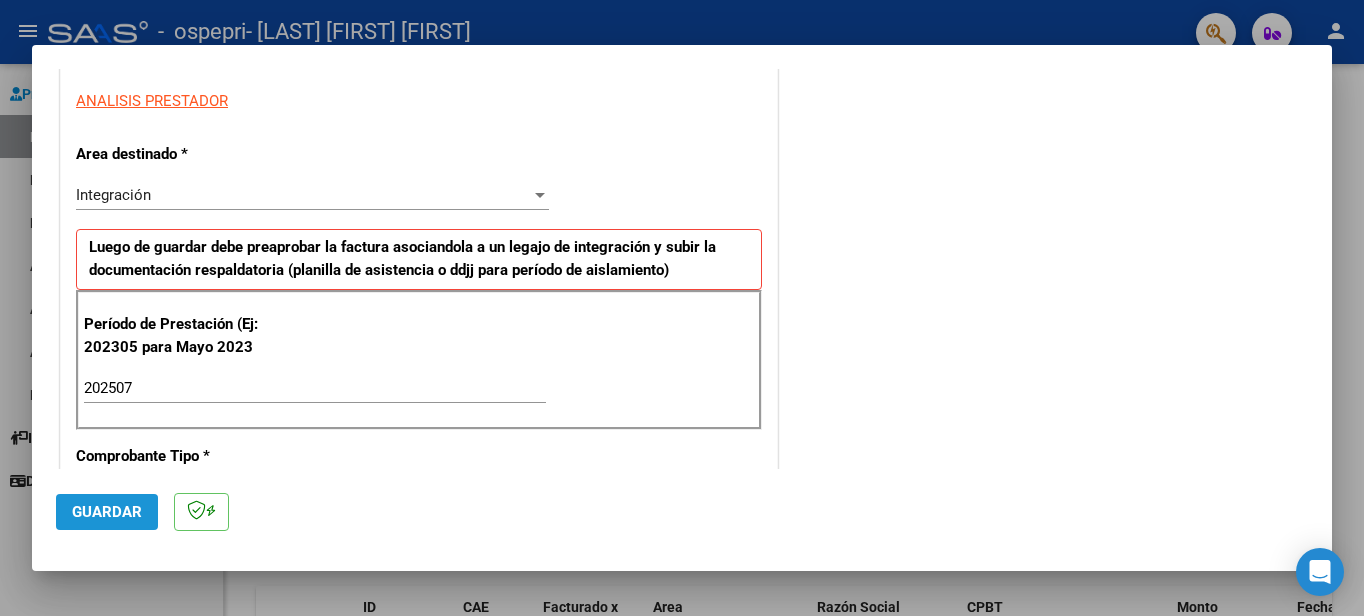 click on "Guardar" 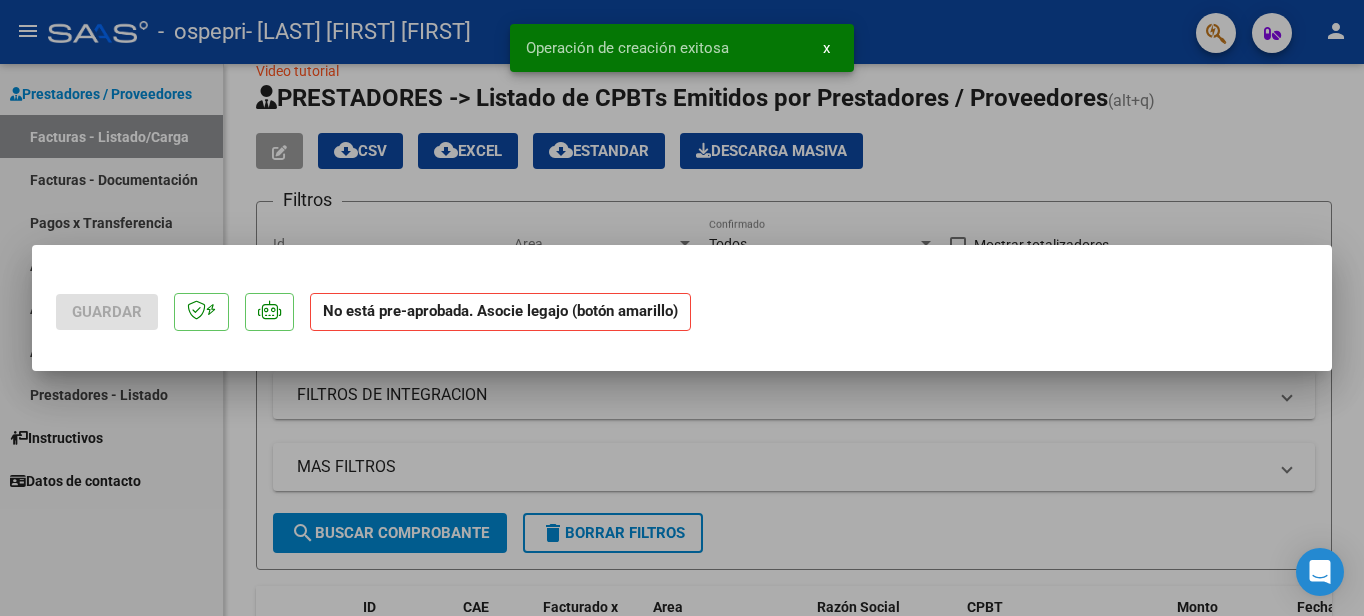 scroll, scrollTop: 0, scrollLeft: 0, axis: both 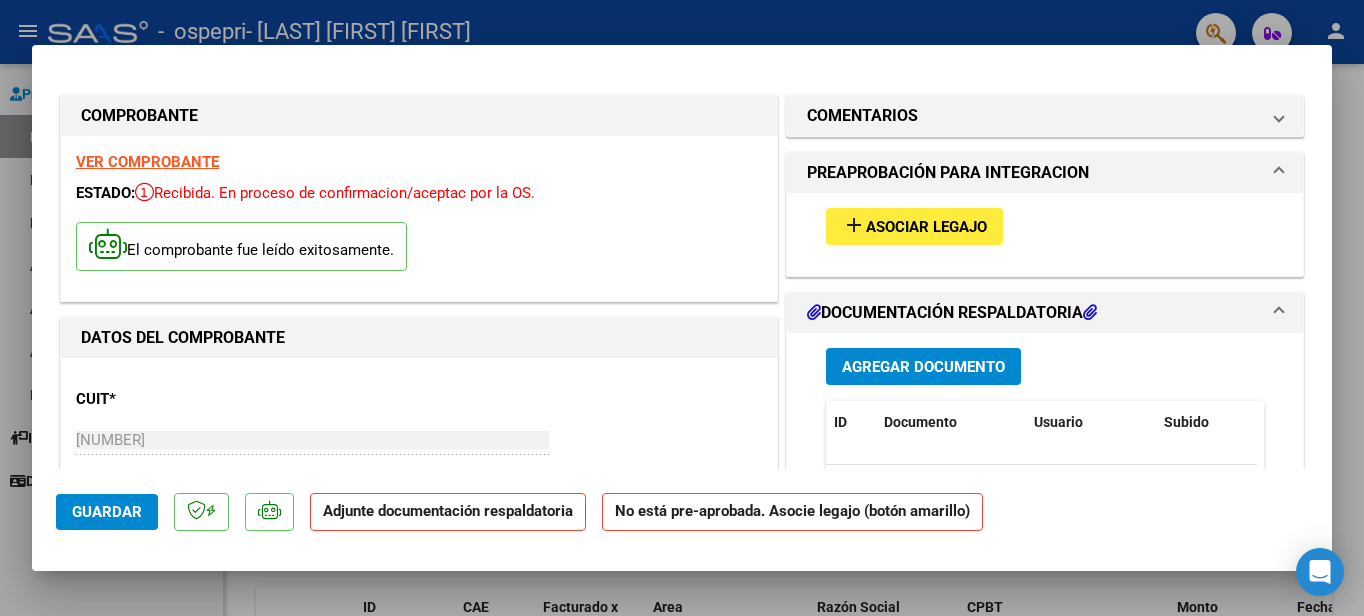 click on "Asociar Legajo" at bounding box center (926, 227) 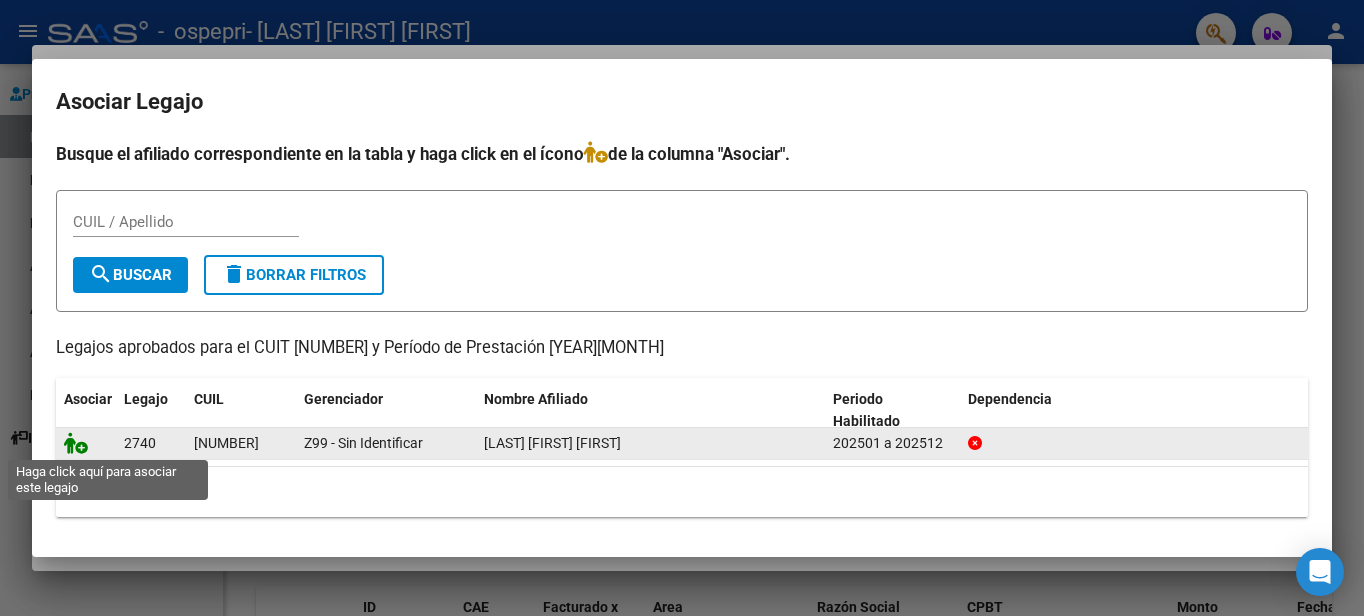 click 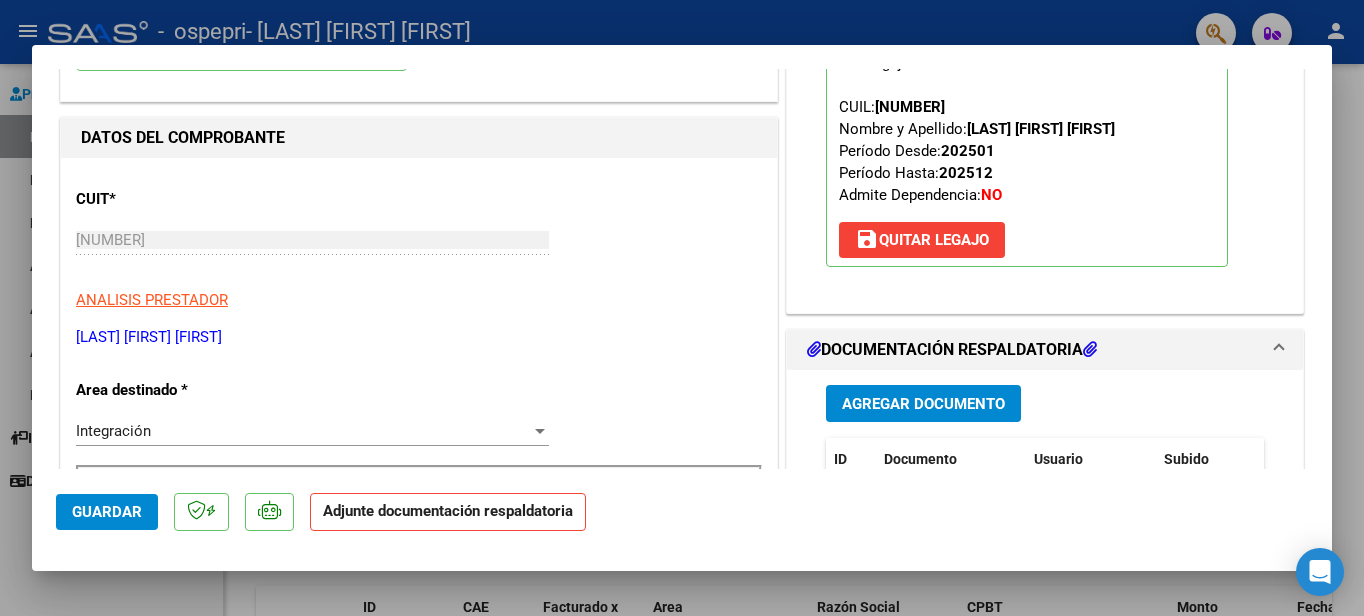 scroll, scrollTop: 300, scrollLeft: 0, axis: vertical 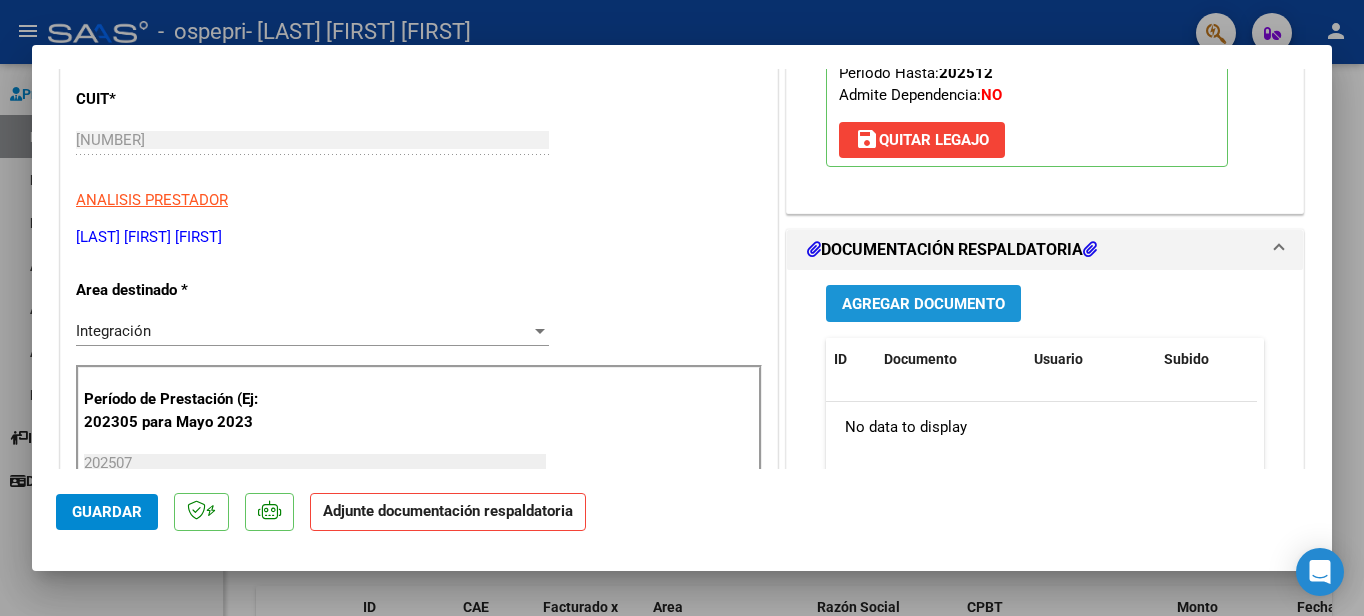 click on "Agregar Documento" at bounding box center [923, 304] 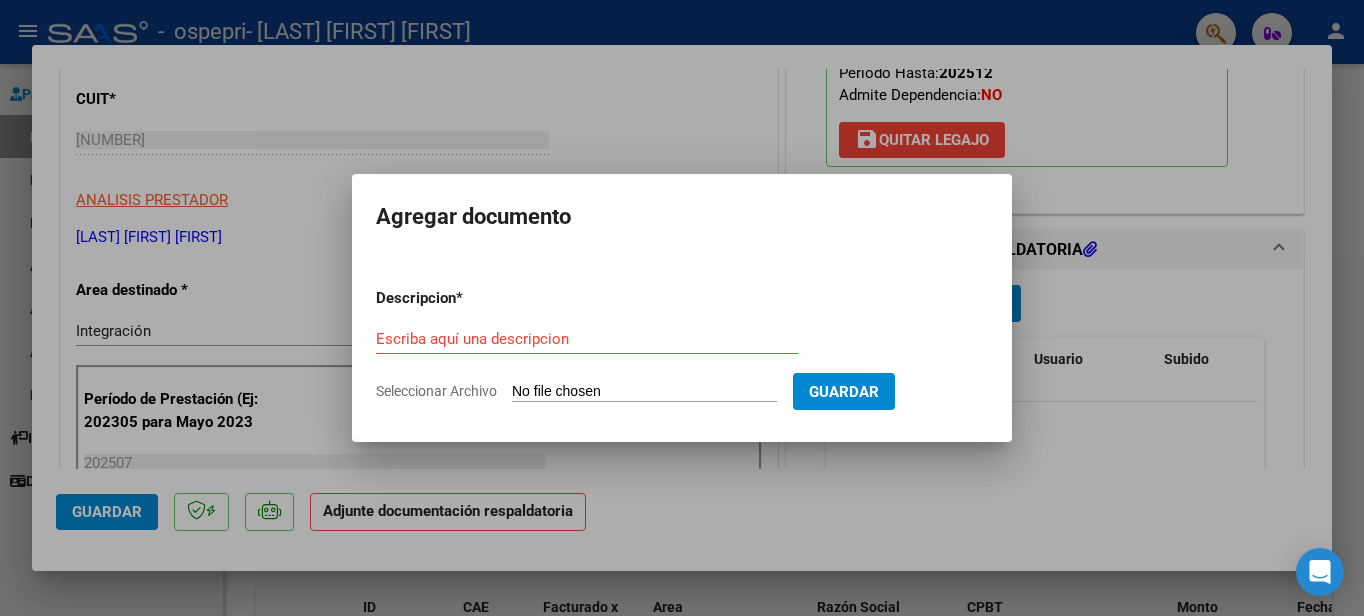 click on "Seleccionar Archivo" at bounding box center (644, 392) 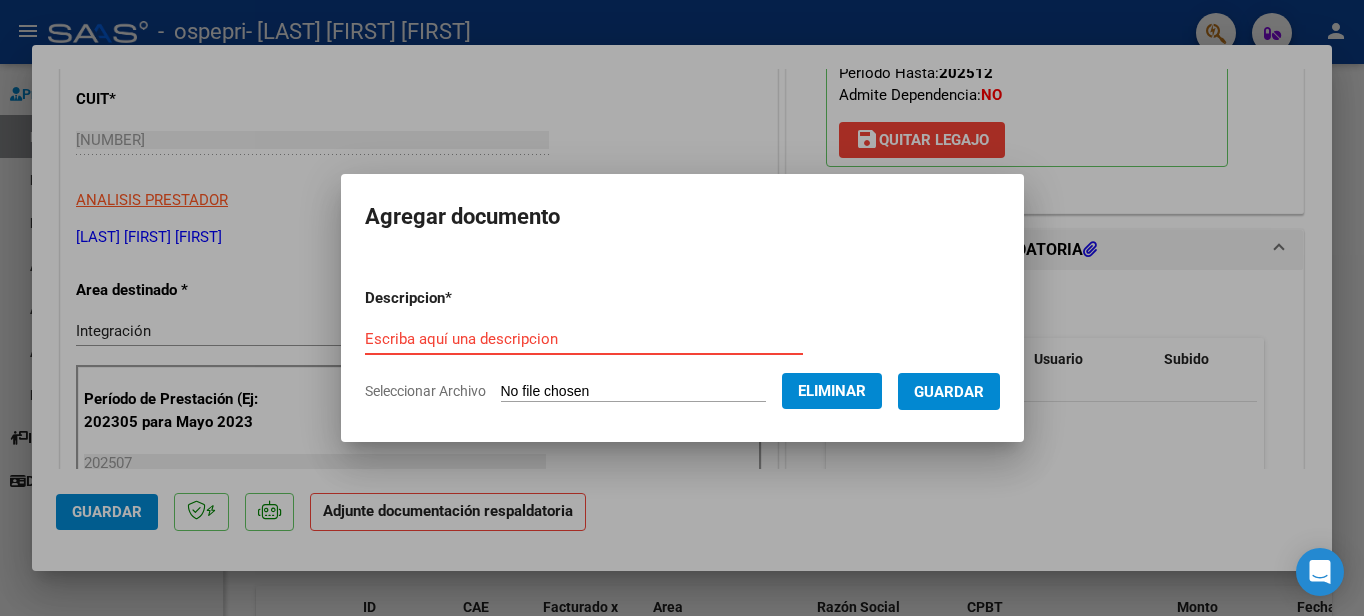 click on "Escriba aquí una descripcion" at bounding box center [584, 339] 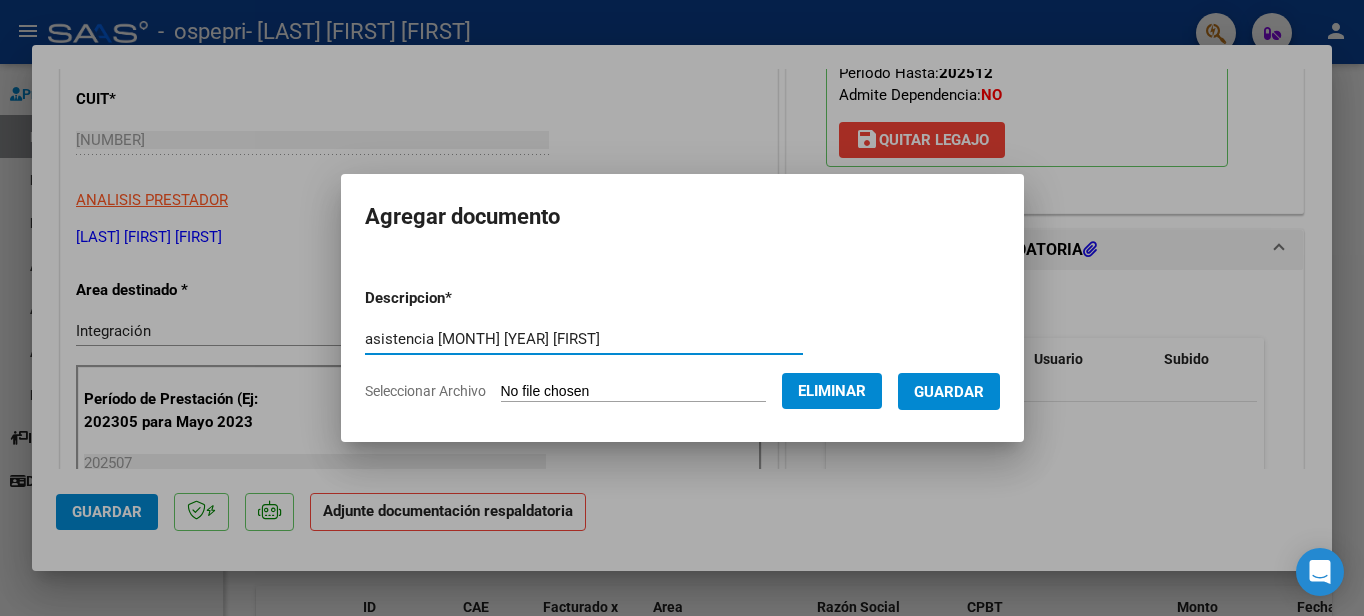 type on "asistencia [MONTH] [YEAR] [FIRST]" 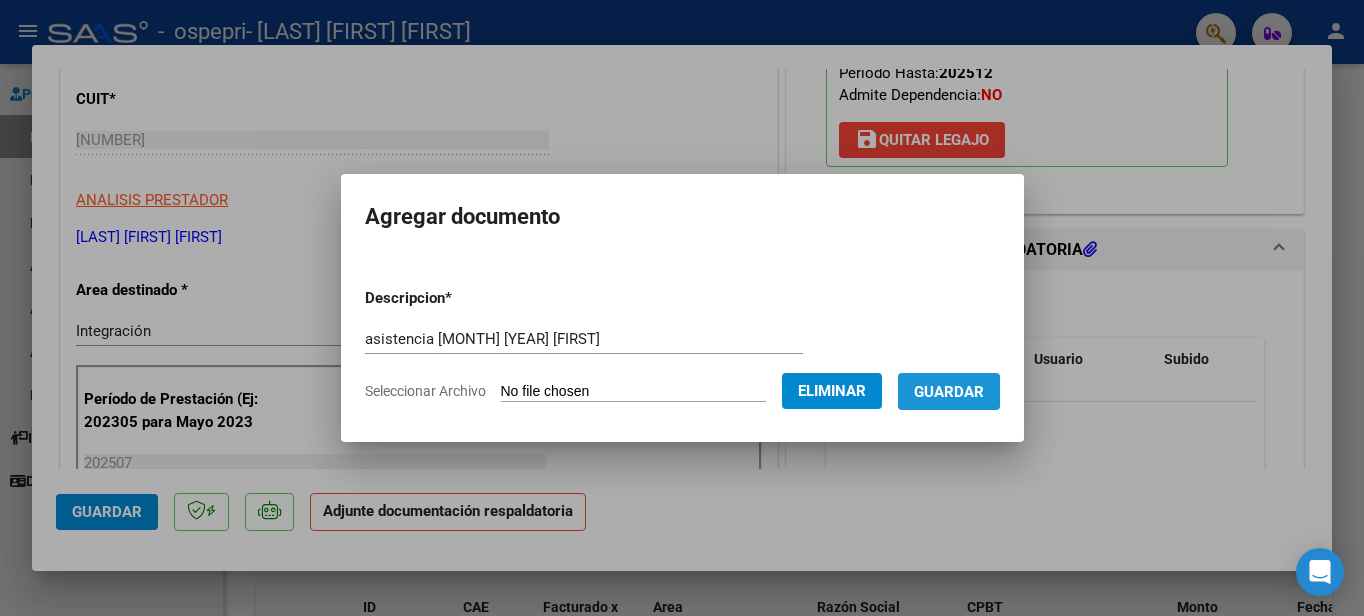 click on "Guardar" at bounding box center [949, 392] 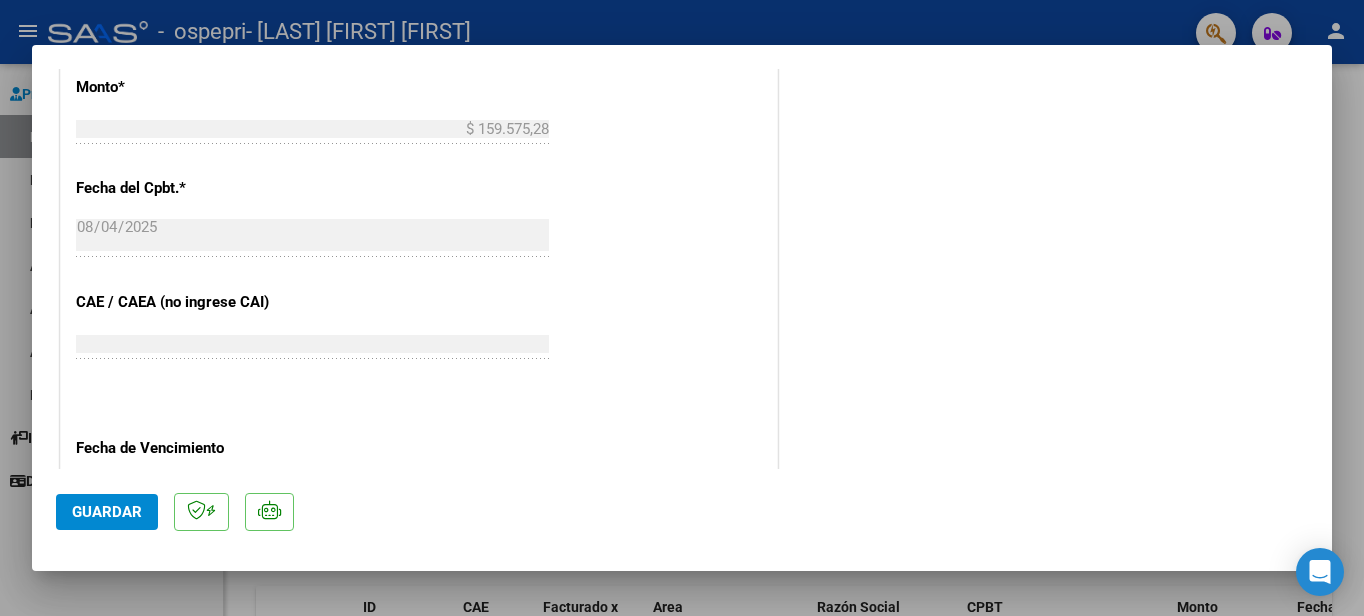 scroll, scrollTop: 1390, scrollLeft: 0, axis: vertical 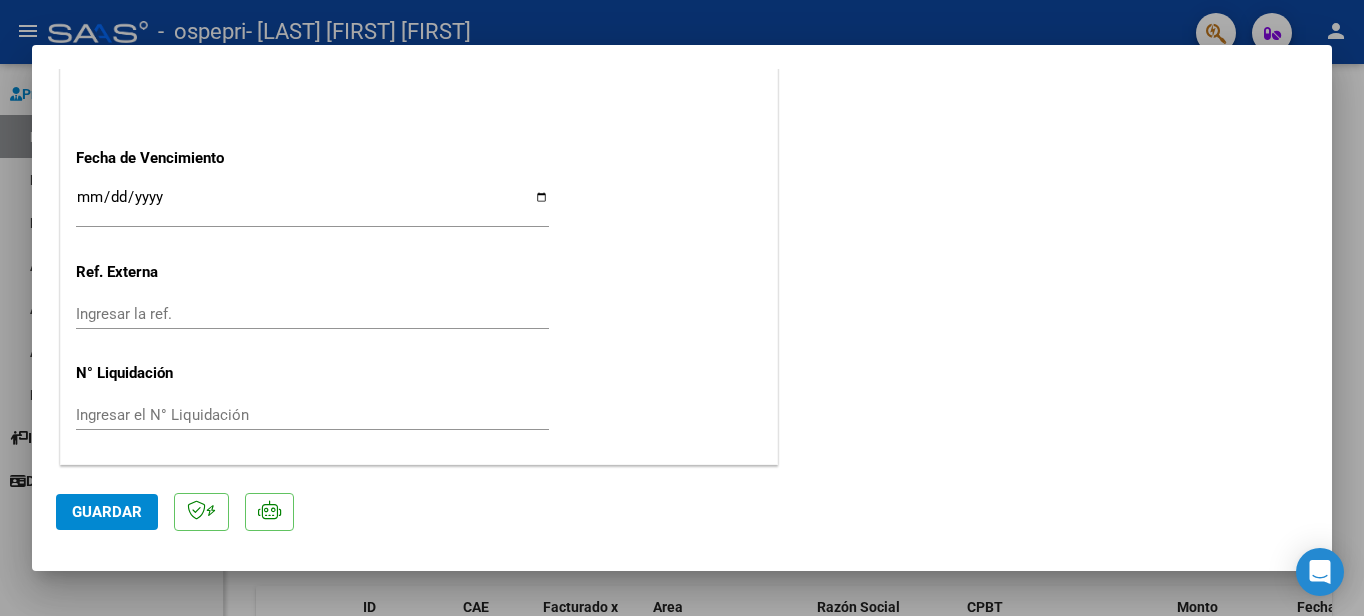 click on "Guardar" 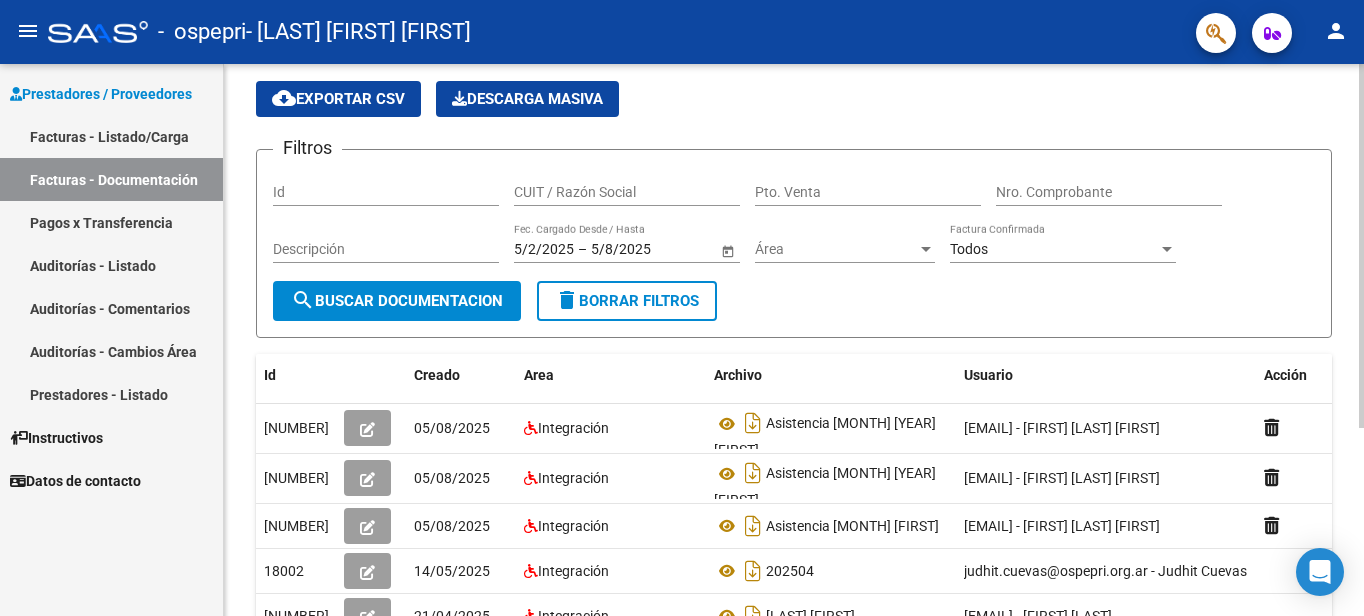 scroll, scrollTop: 100, scrollLeft: 0, axis: vertical 